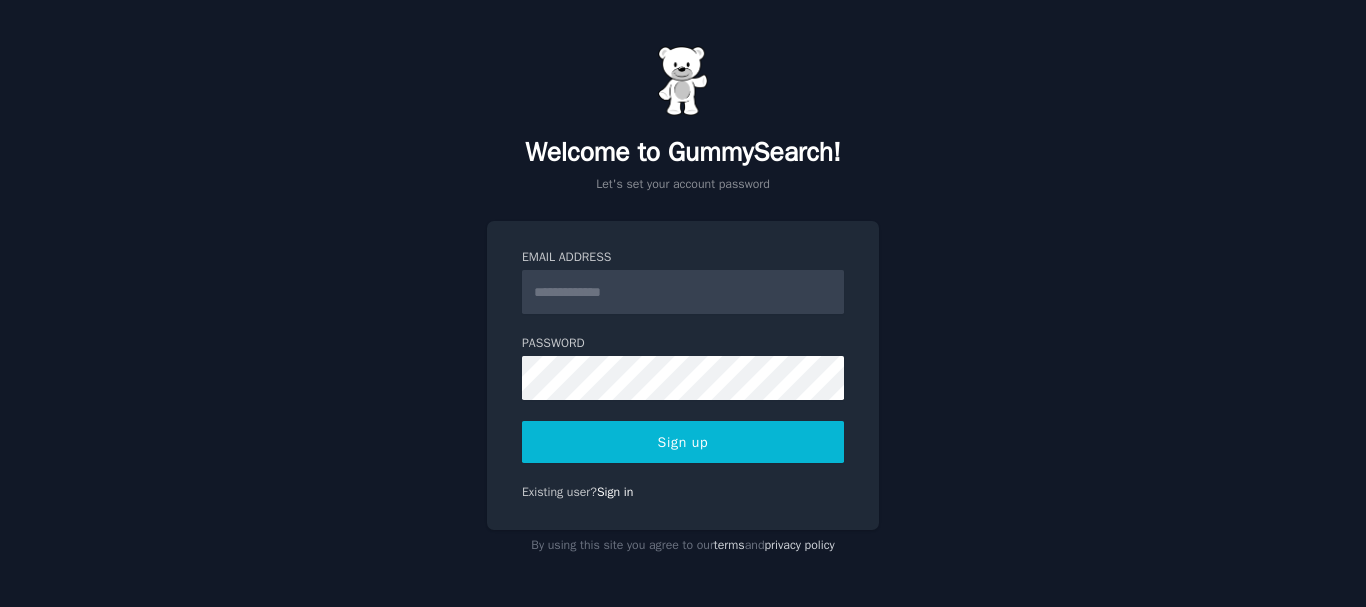 scroll, scrollTop: 0, scrollLeft: 0, axis: both 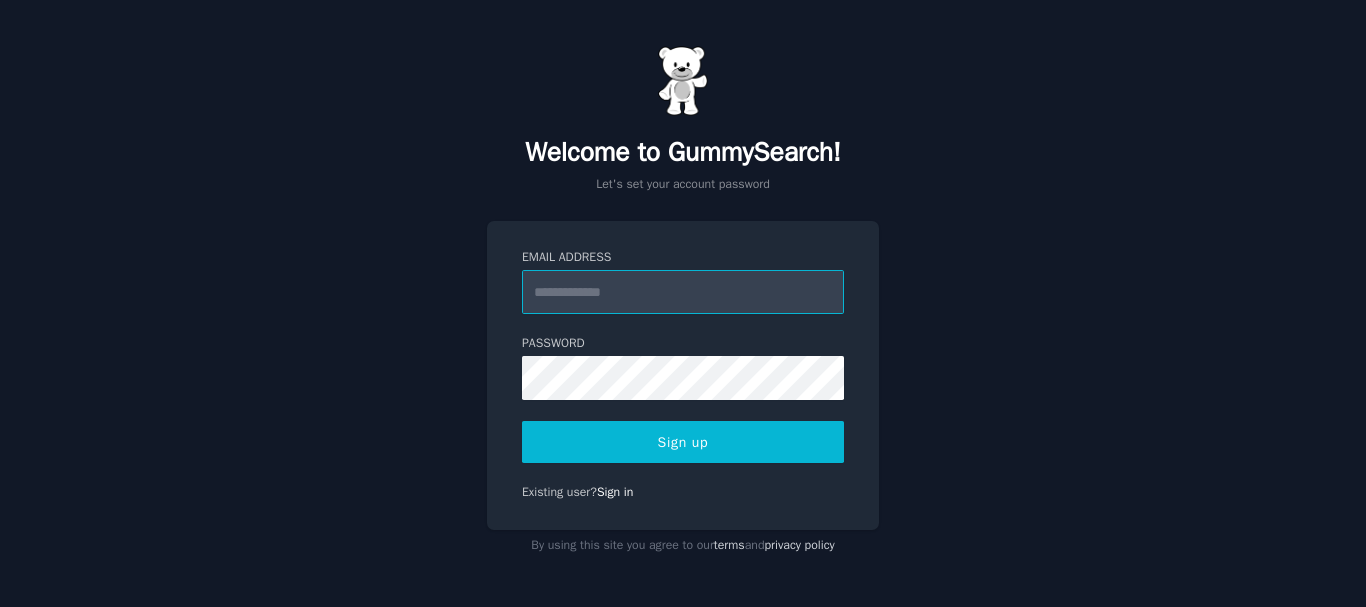 click on "Email Address" at bounding box center [683, 292] 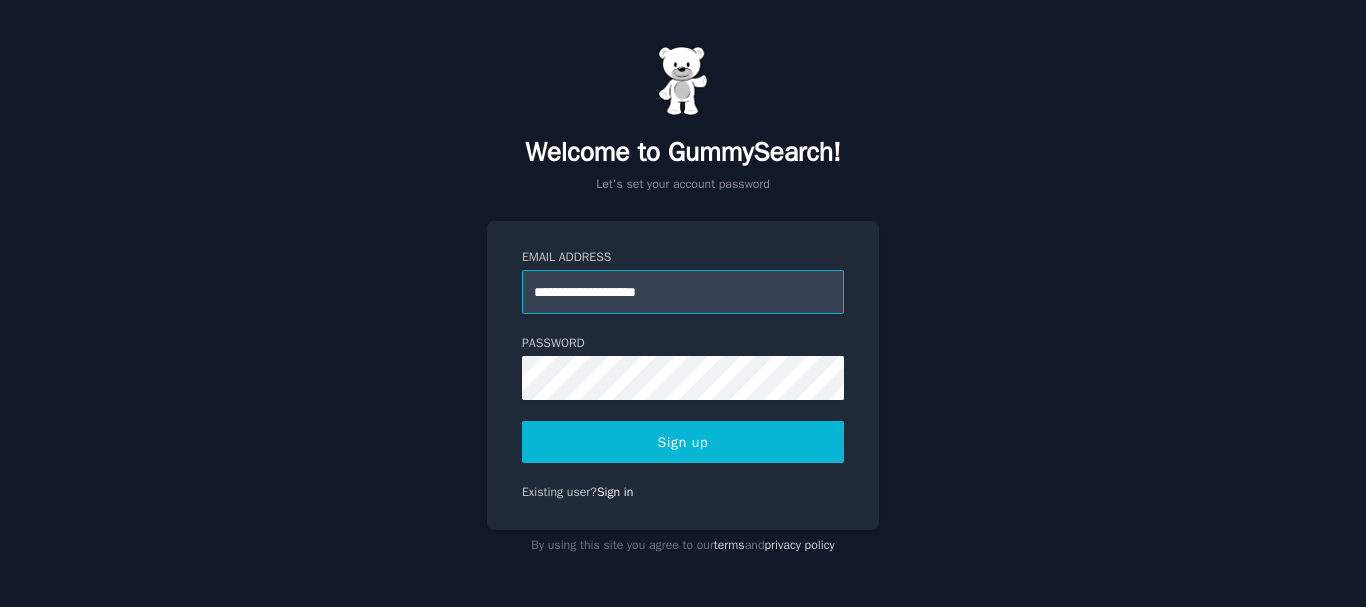 type on "**********" 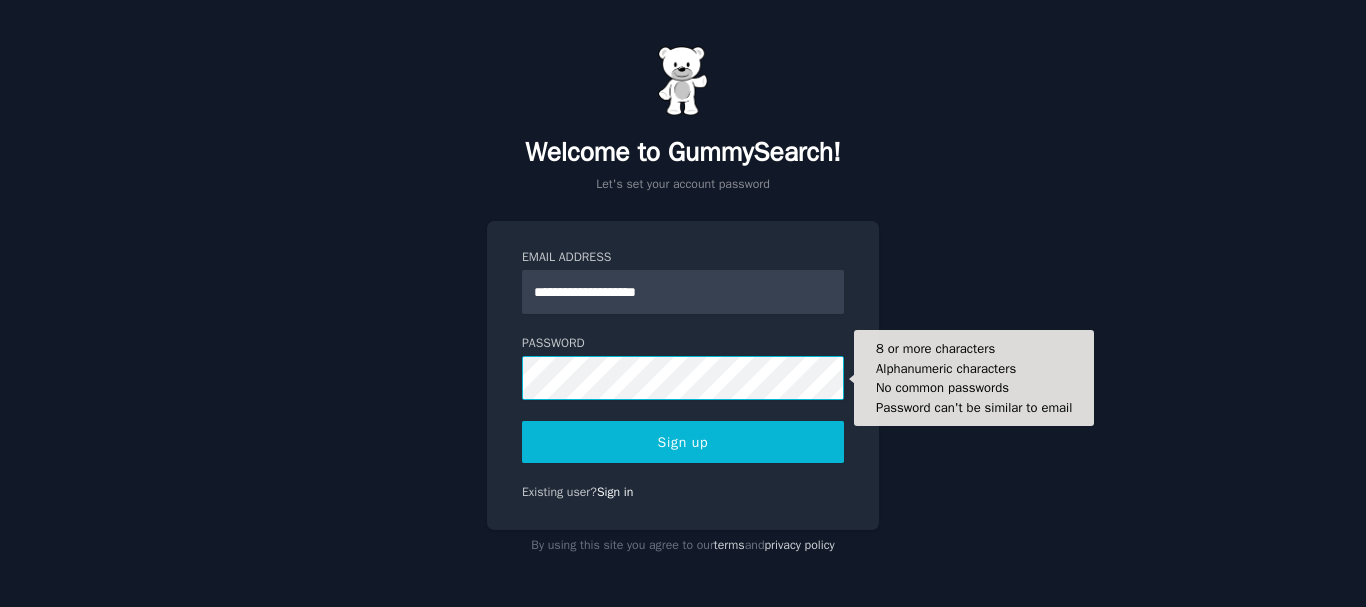 click on "**********" at bounding box center [683, 303] 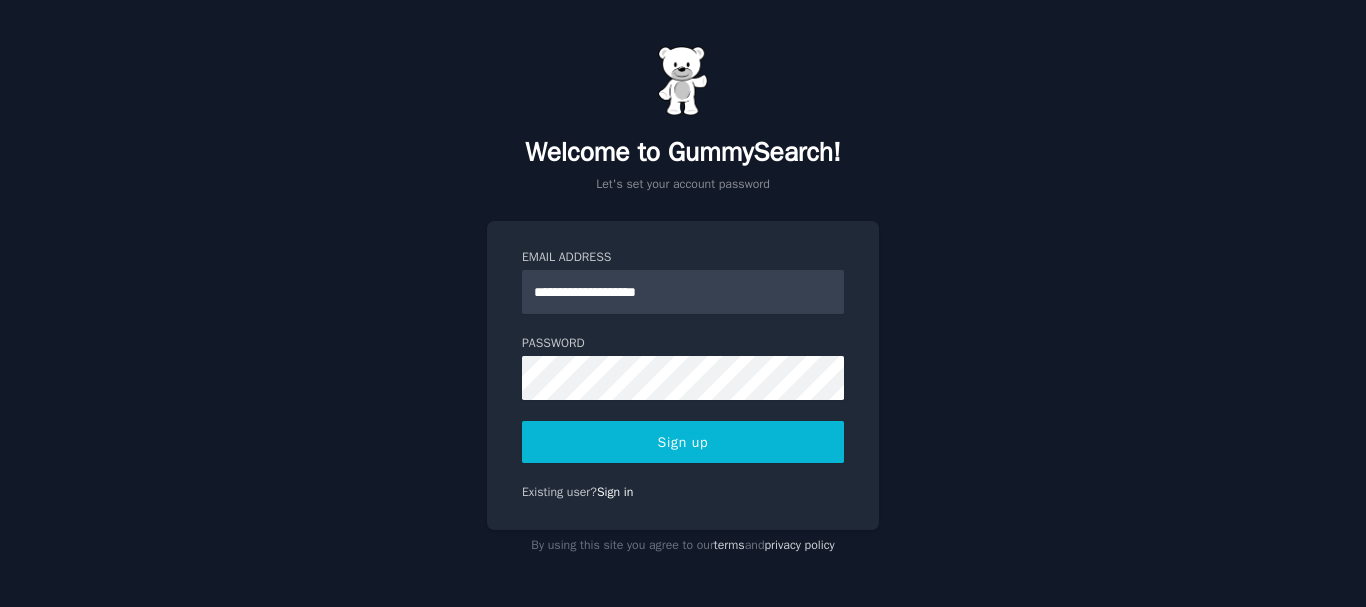 click on "**********" at bounding box center [683, 303] 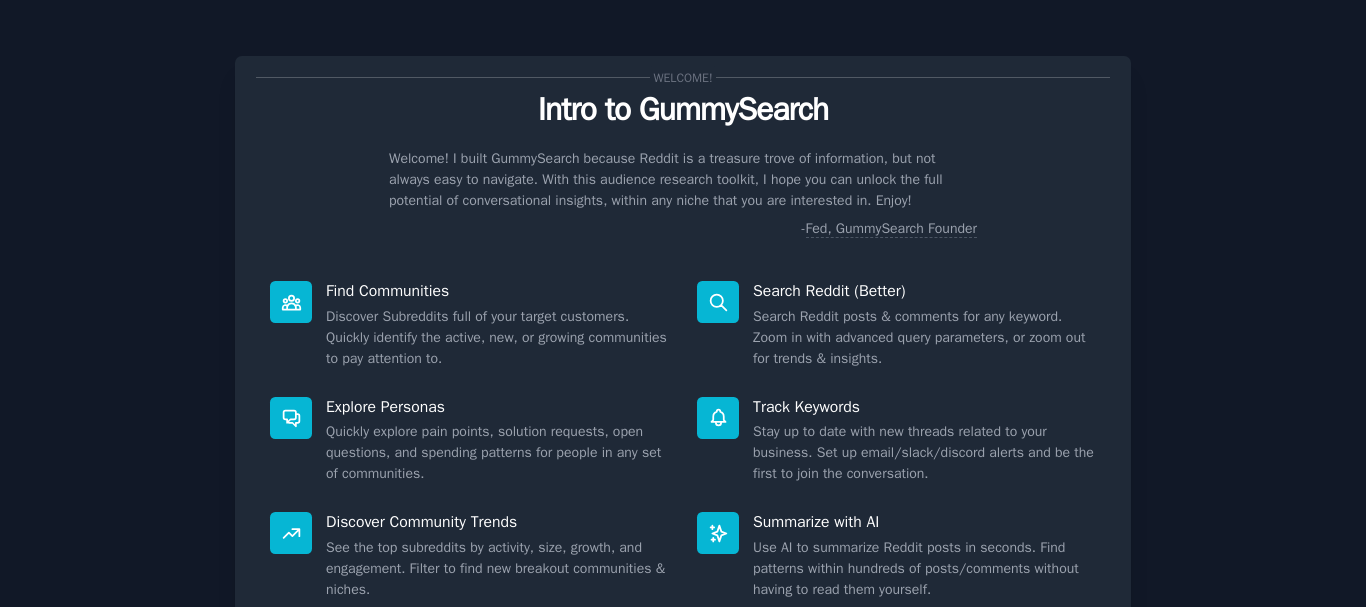 scroll, scrollTop: 0, scrollLeft: 0, axis: both 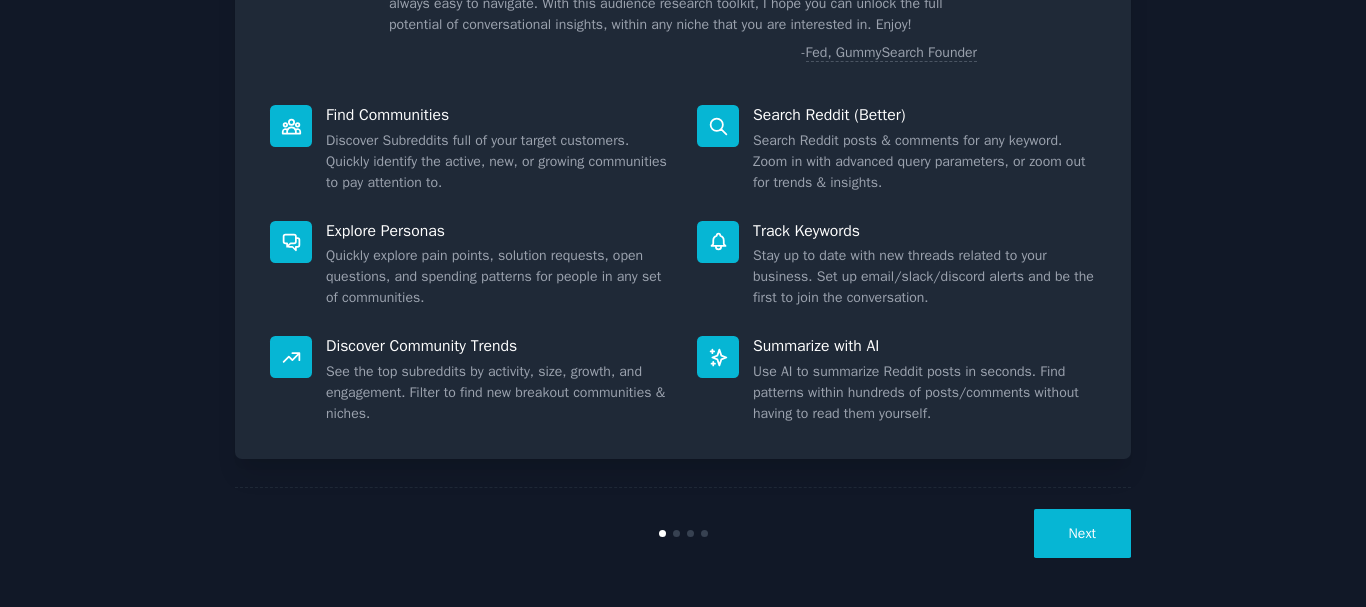 click on "Next" at bounding box center [1082, 533] 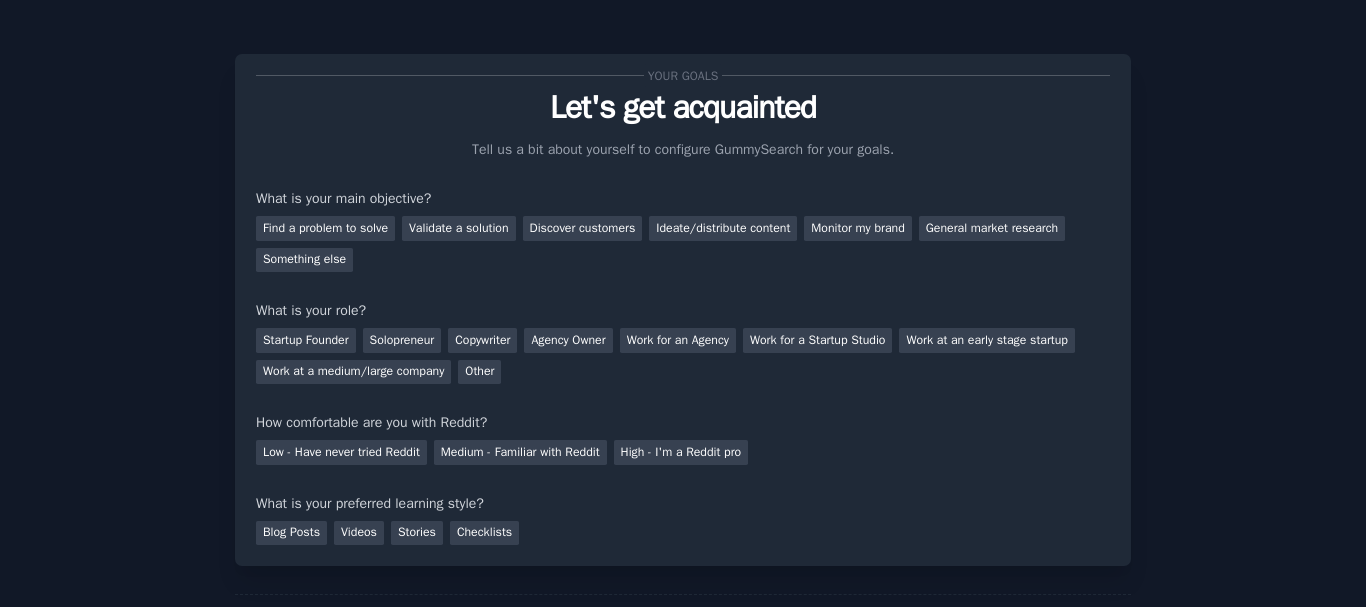 scroll, scrollTop: 0, scrollLeft: 0, axis: both 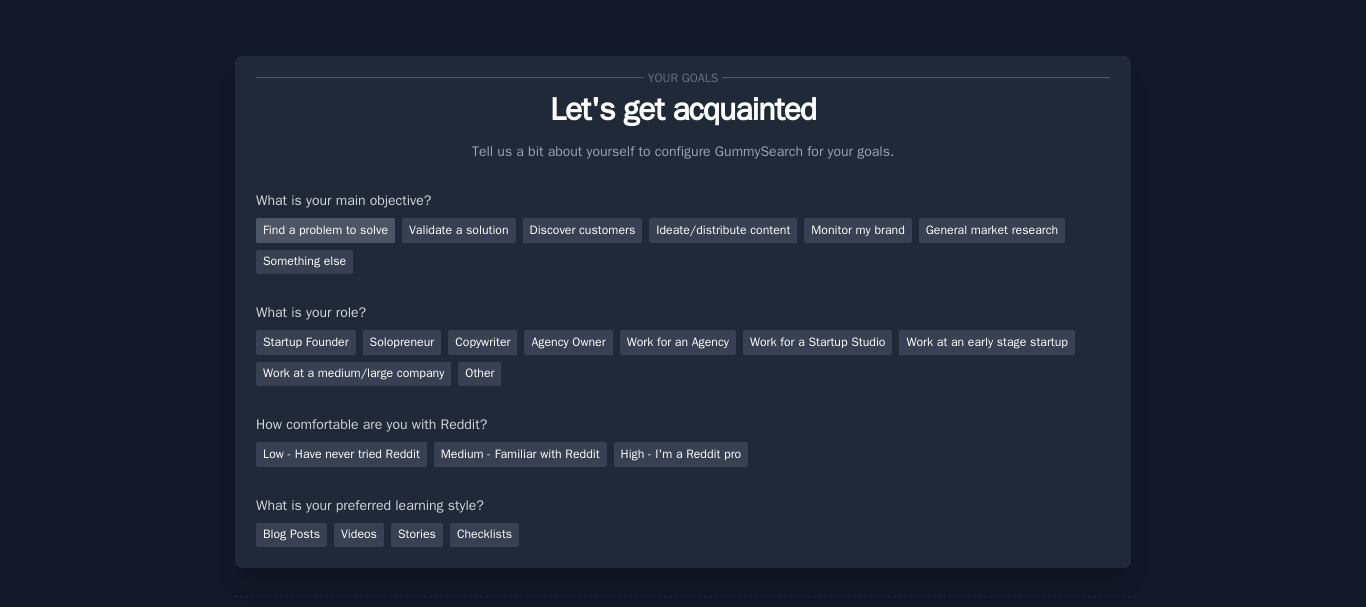 click on "Find a problem to solve" at bounding box center [325, 230] 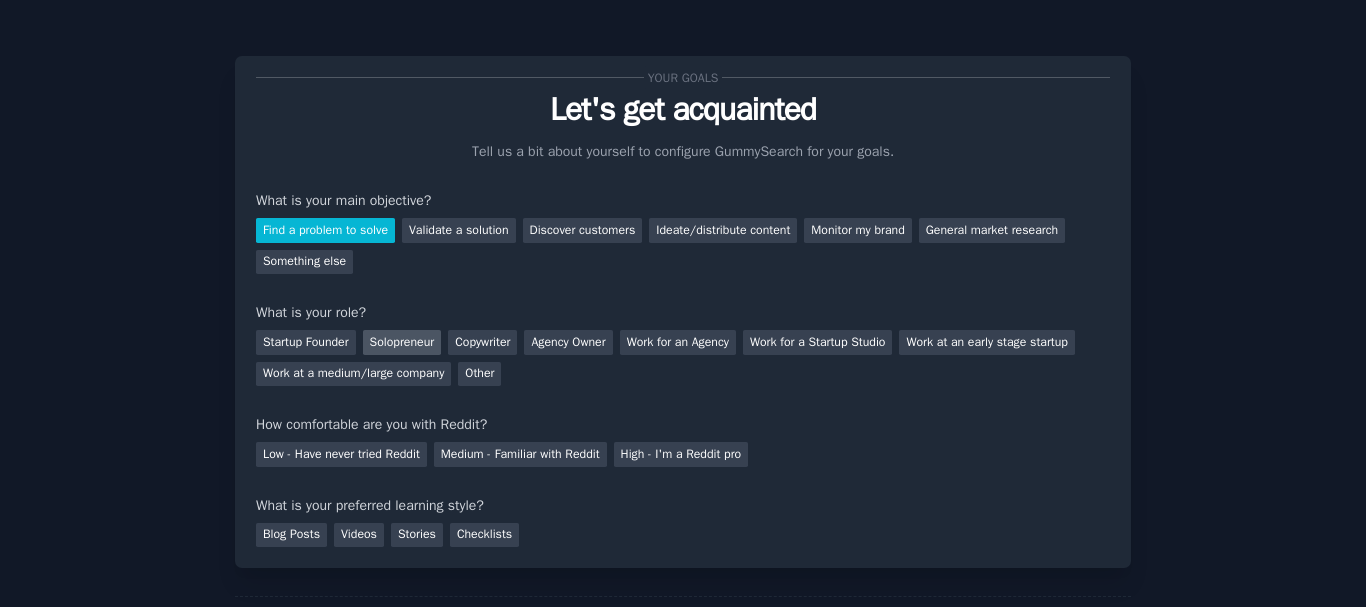 click on "Solopreneur" at bounding box center (402, 342) 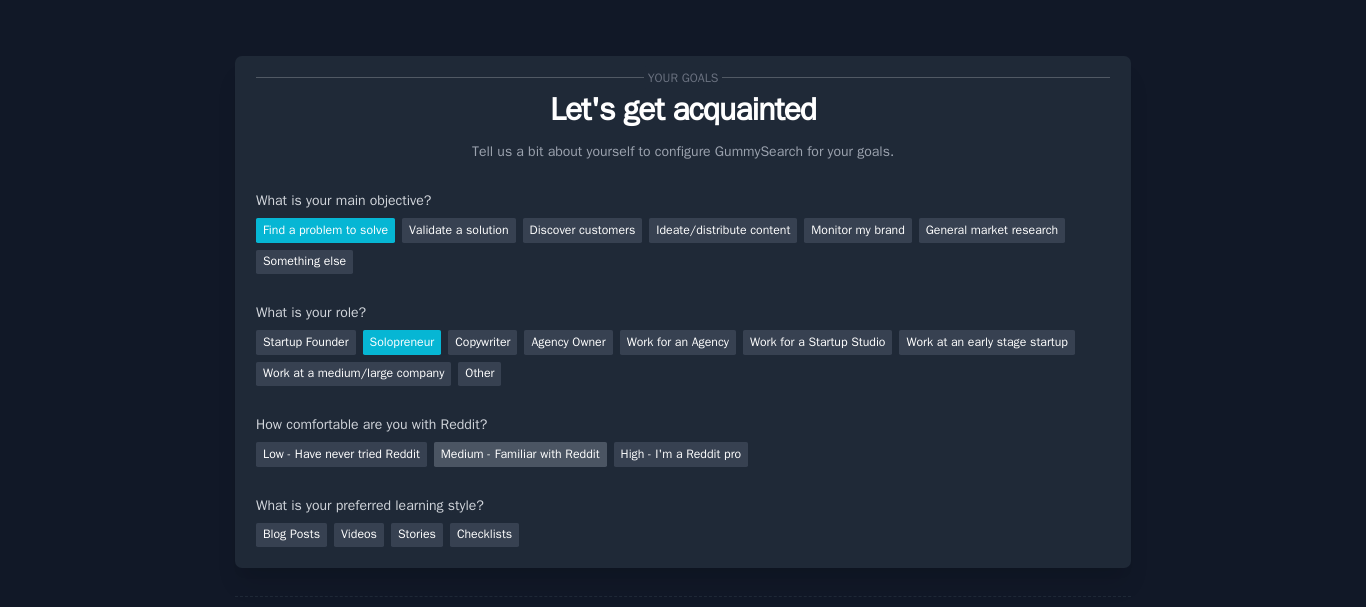 click on "Medium - Familiar with Reddit" at bounding box center (520, 454) 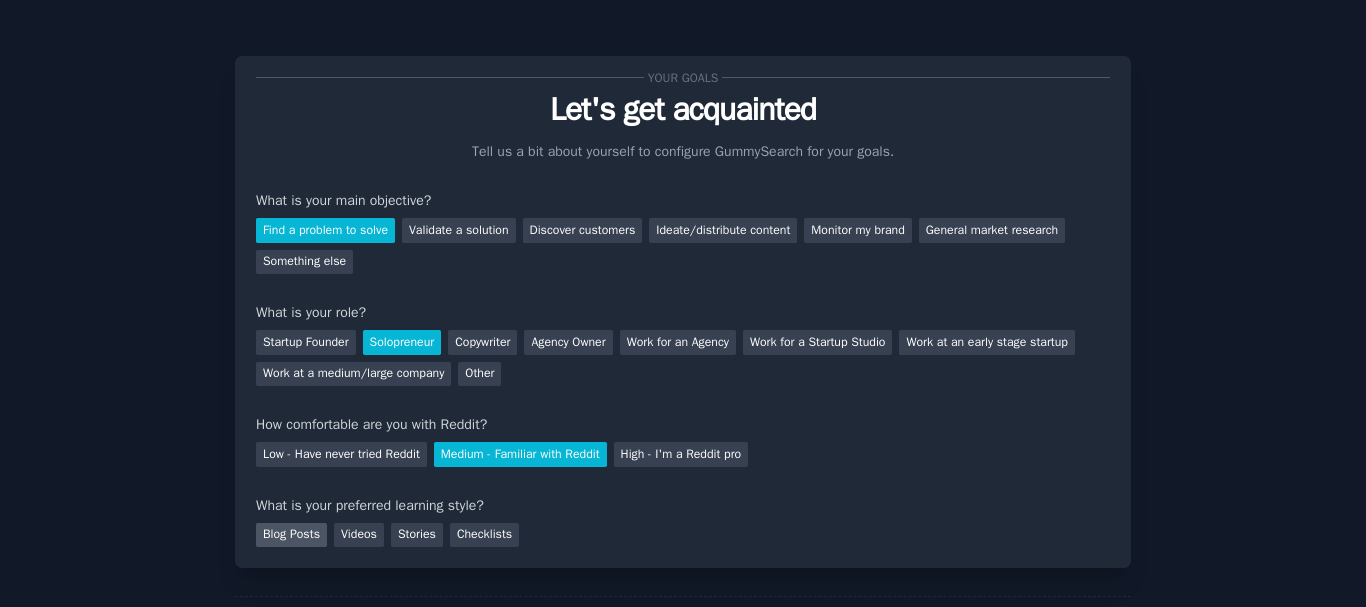 click on "Blog Posts" at bounding box center [291, 535] 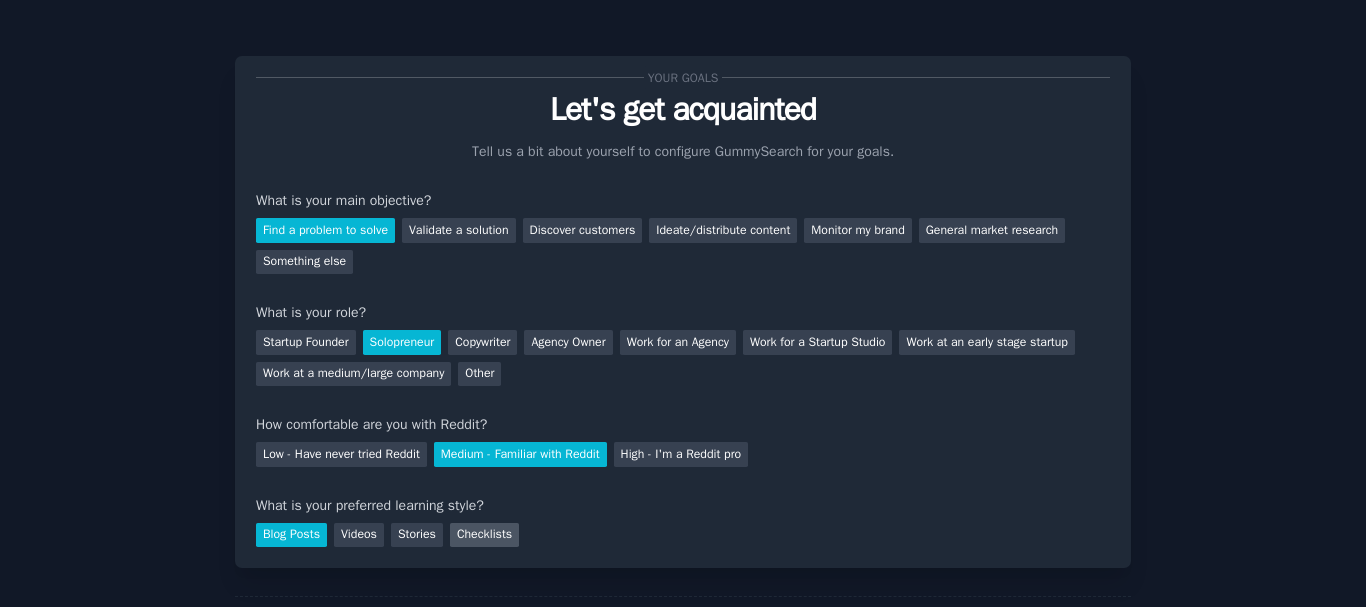 click on "Checklists" at bounding box center [484, 535] 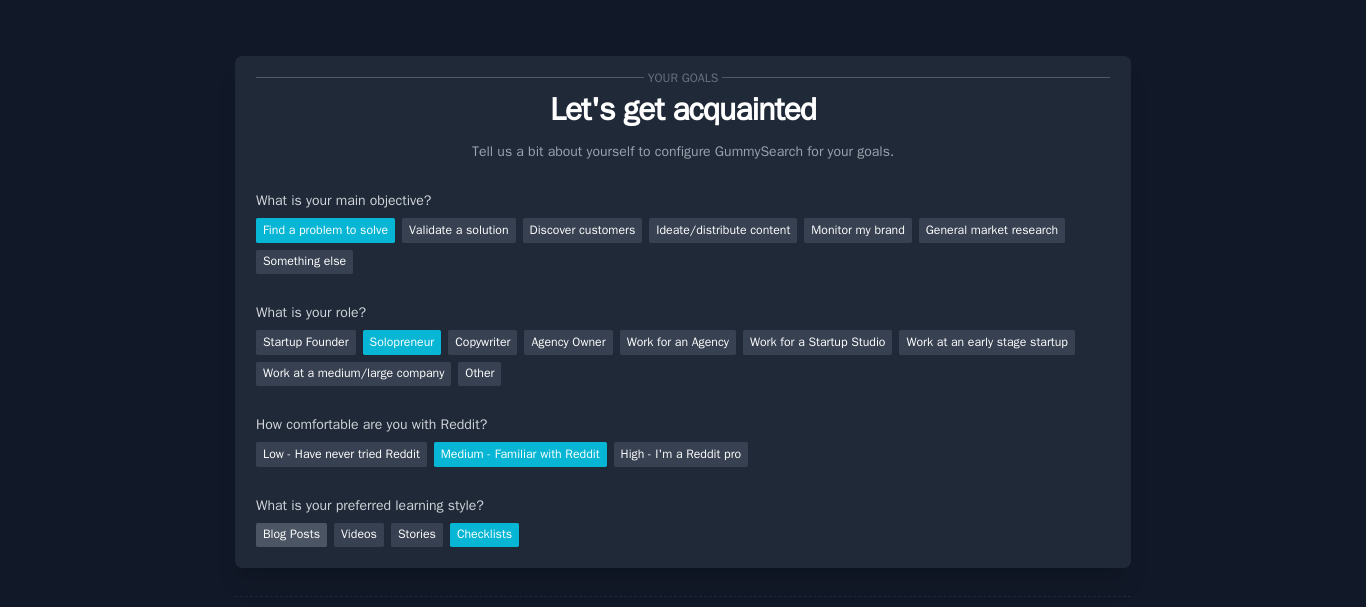 click on "Blog Posts" at bounding box center [291, 535] 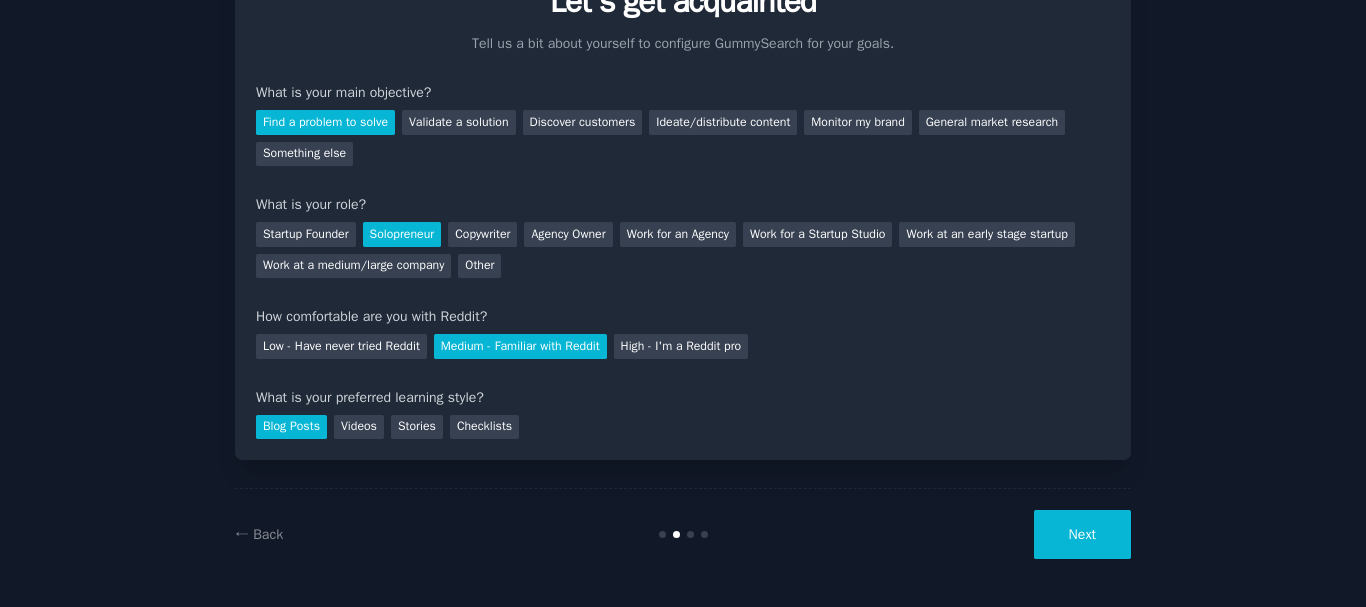 scroll, scrollTop: 109, scrollLeft: 0, axis: vertical 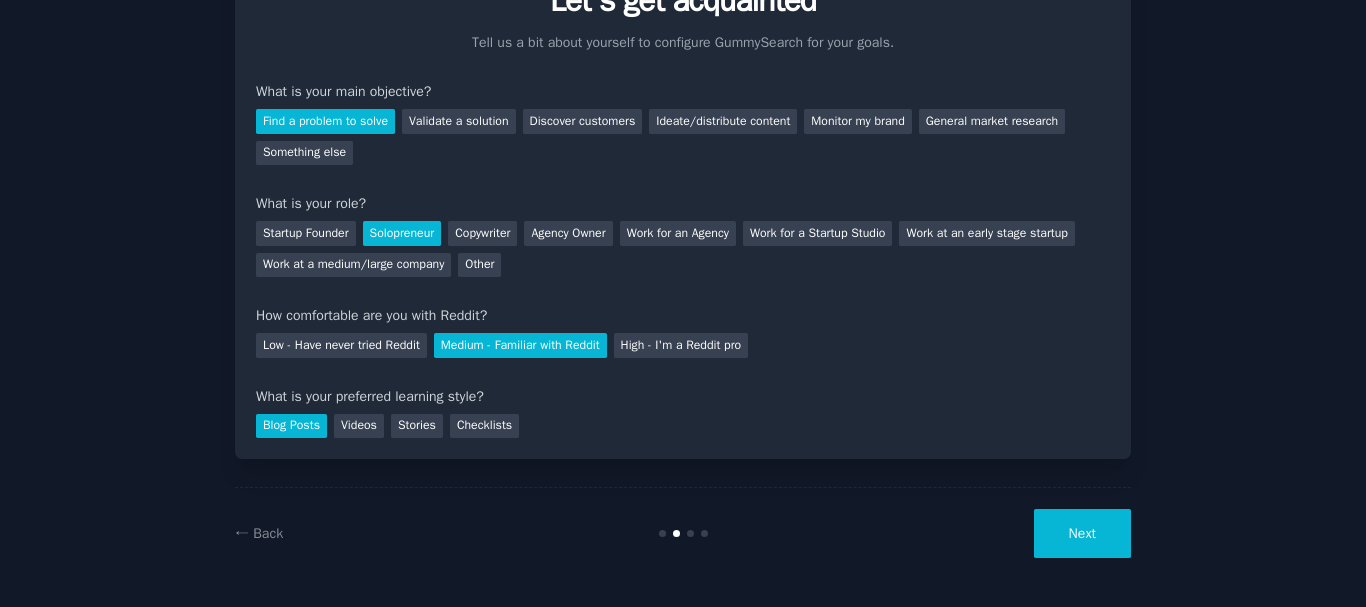 click on "Next" at bounding box center [1082, 533] 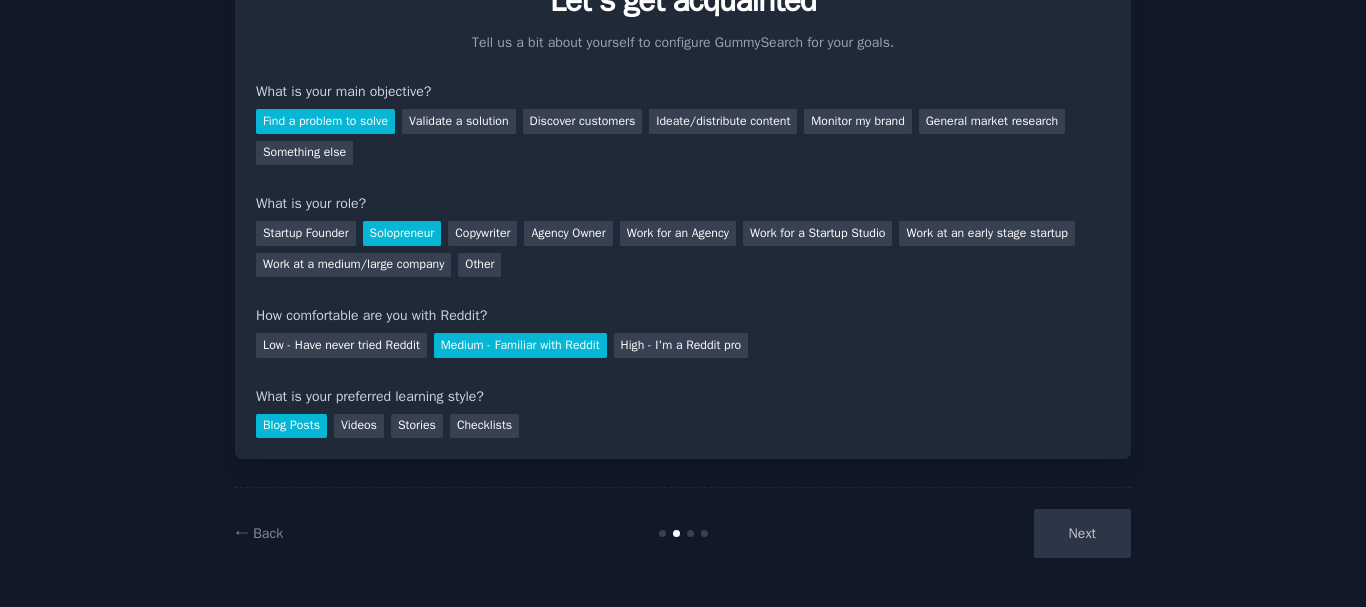 click on "Next" at bounding box center (981, 533) 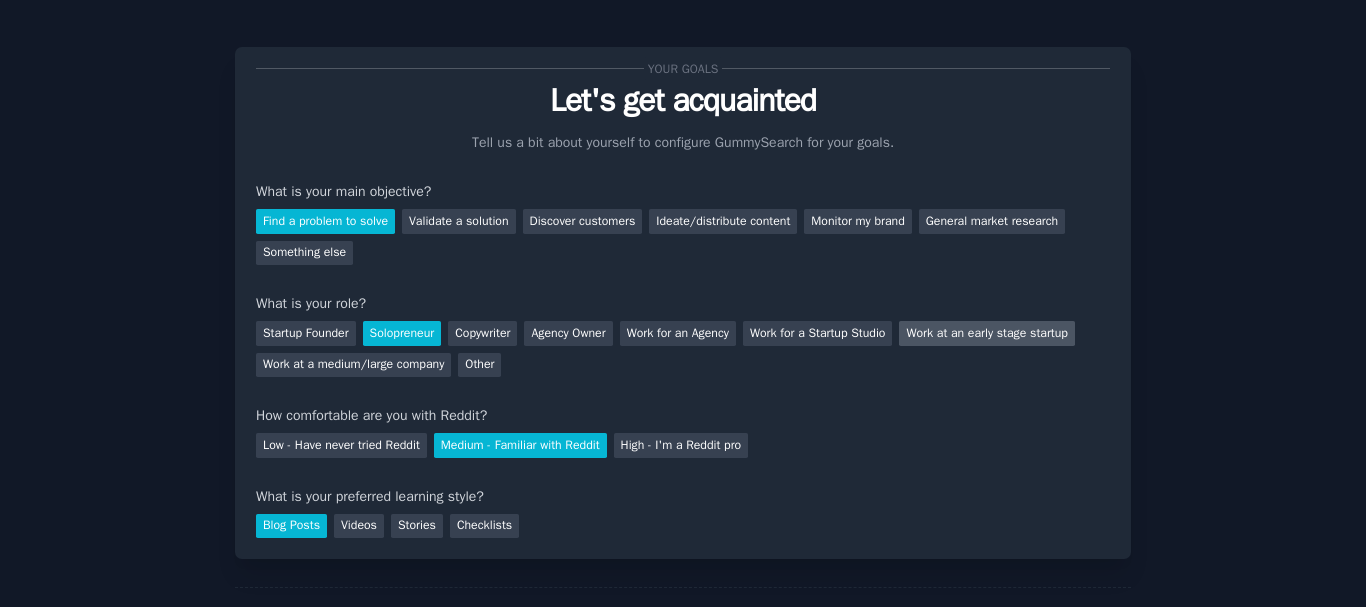 scroll, scrollTop: 0, scrollLeft: 0, axis: both 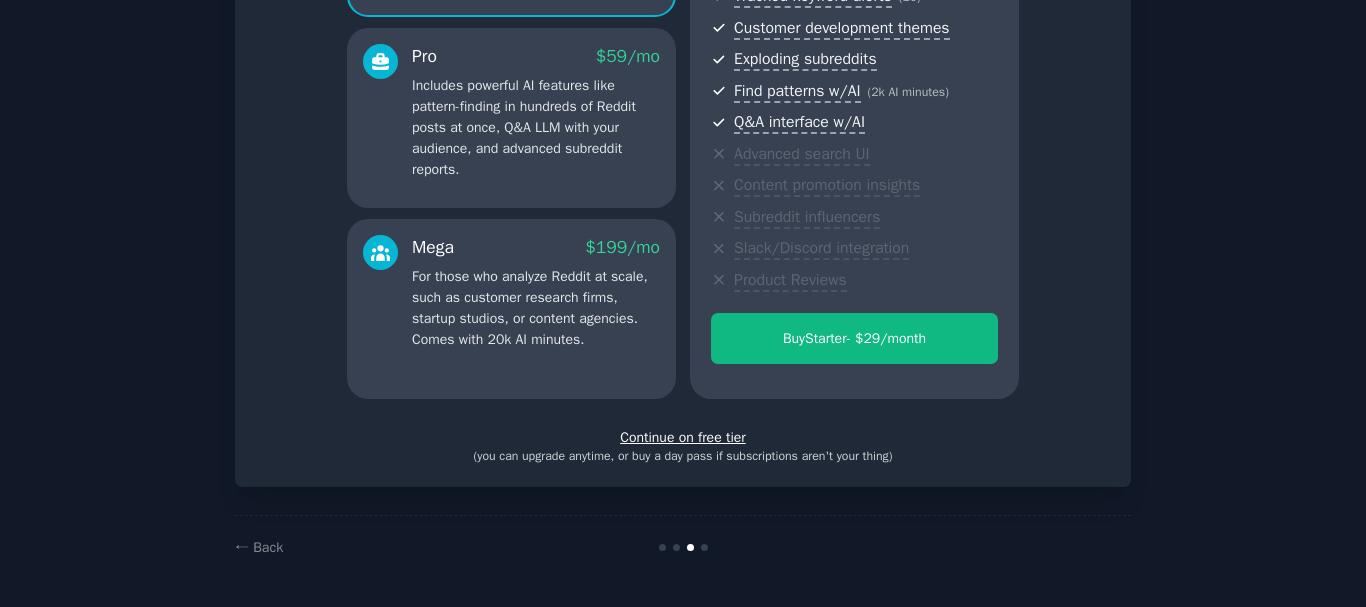 click on "Continue on free tier" at bounding box center (683, 437) 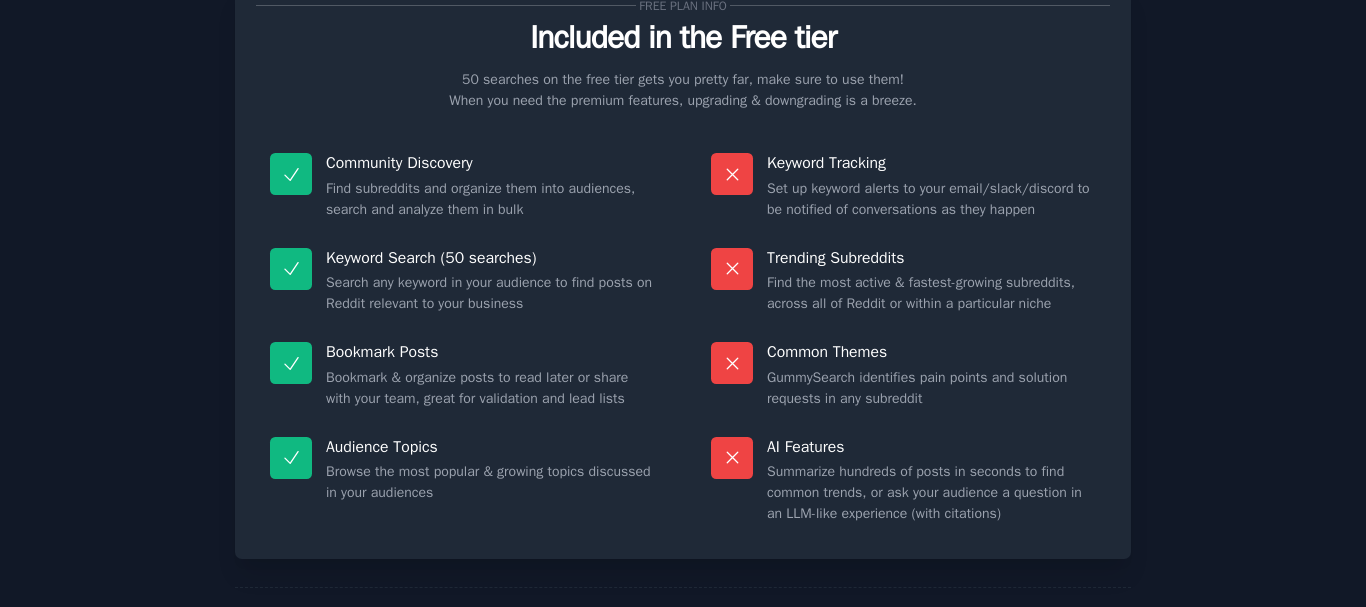 scroll, scrollTop: 172, scrollLeft: 0, axis: vertical 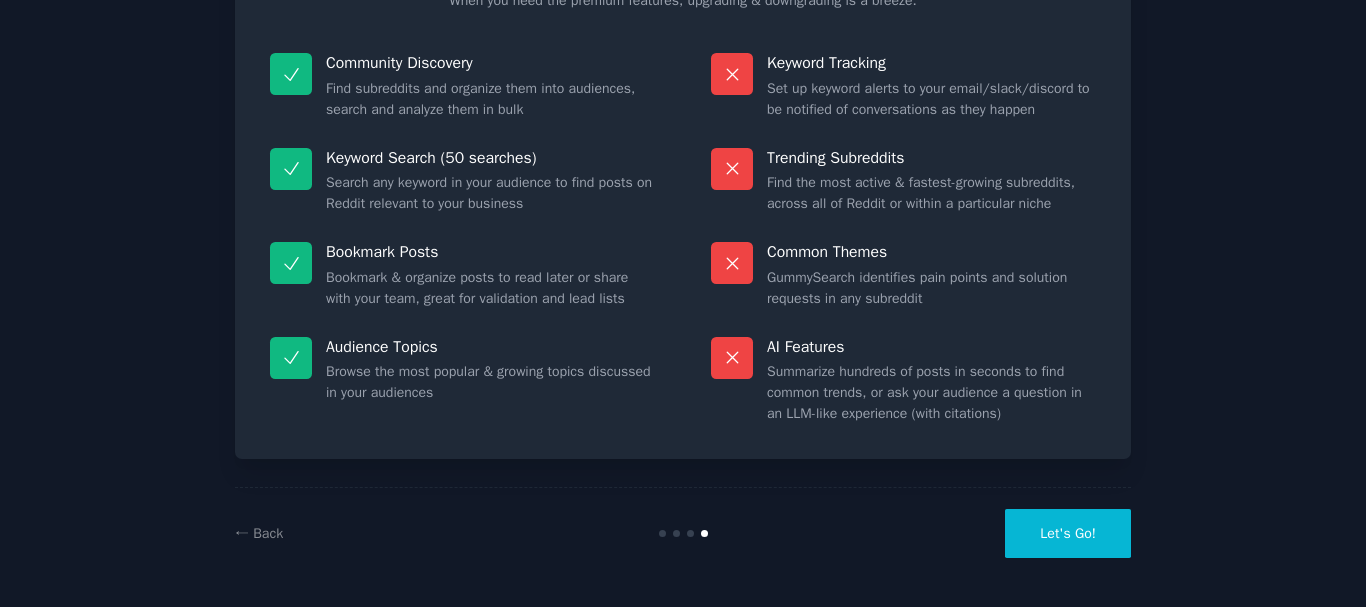 click on "Let's Go!" at bounding box center [1068, 533] 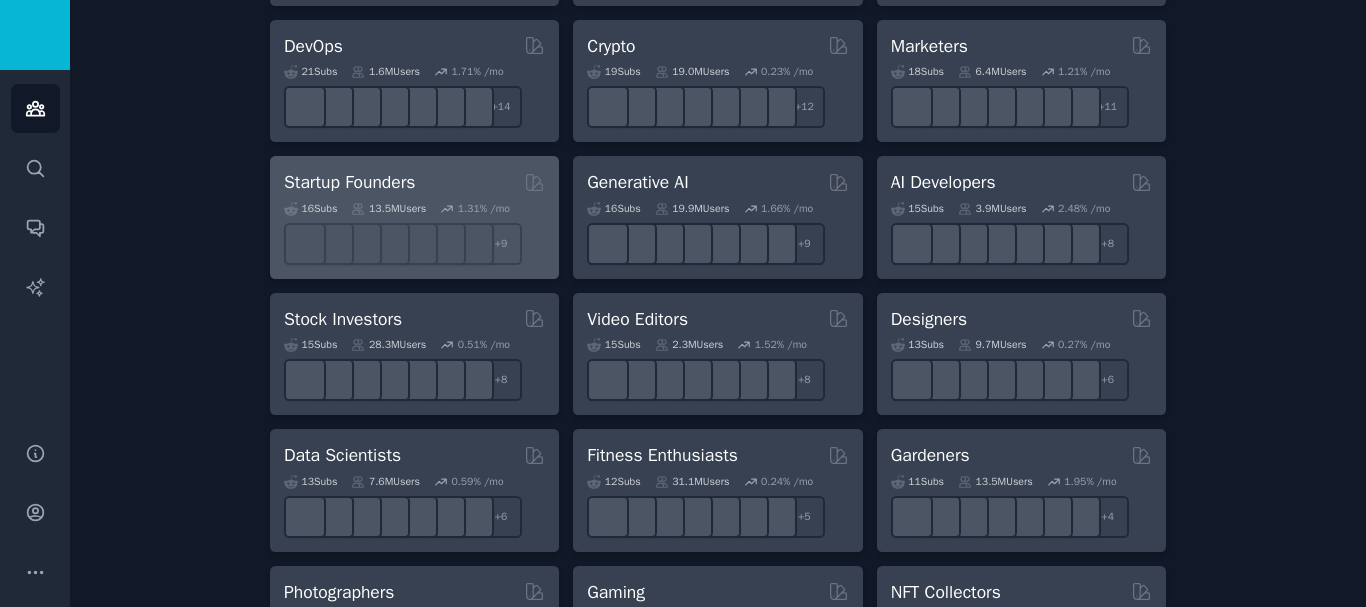 scroll, scrollTop: 0, scrollLeft: 0, axis: both 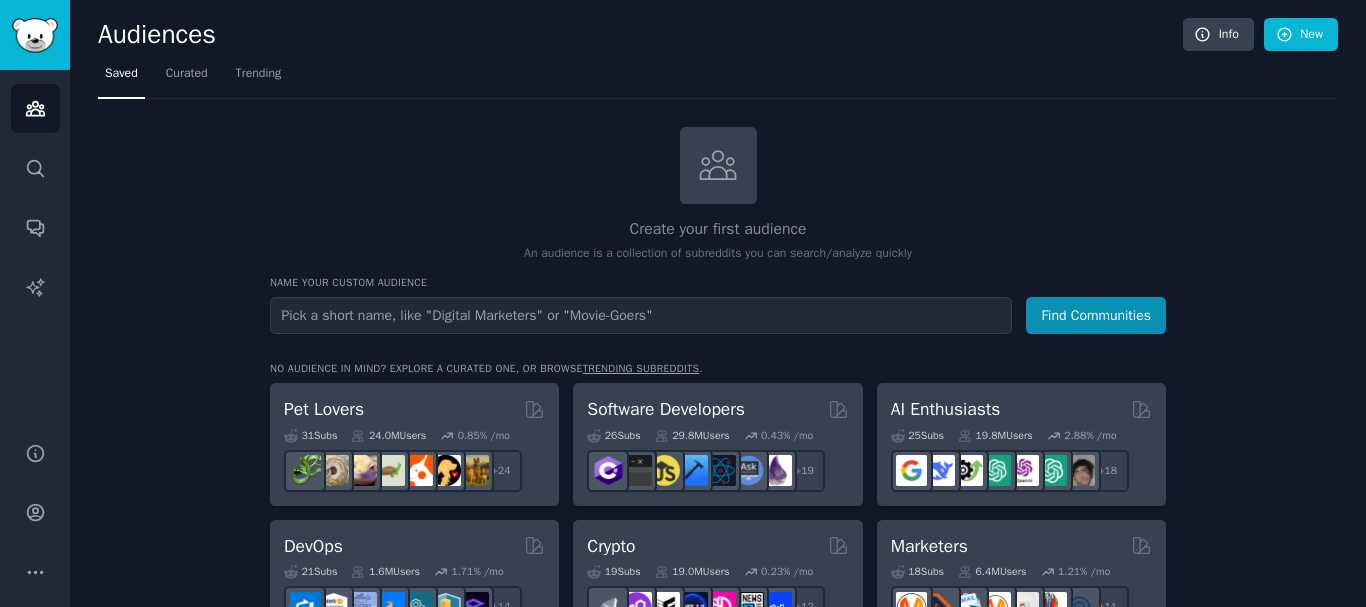 click at bounding box center [641, 315] 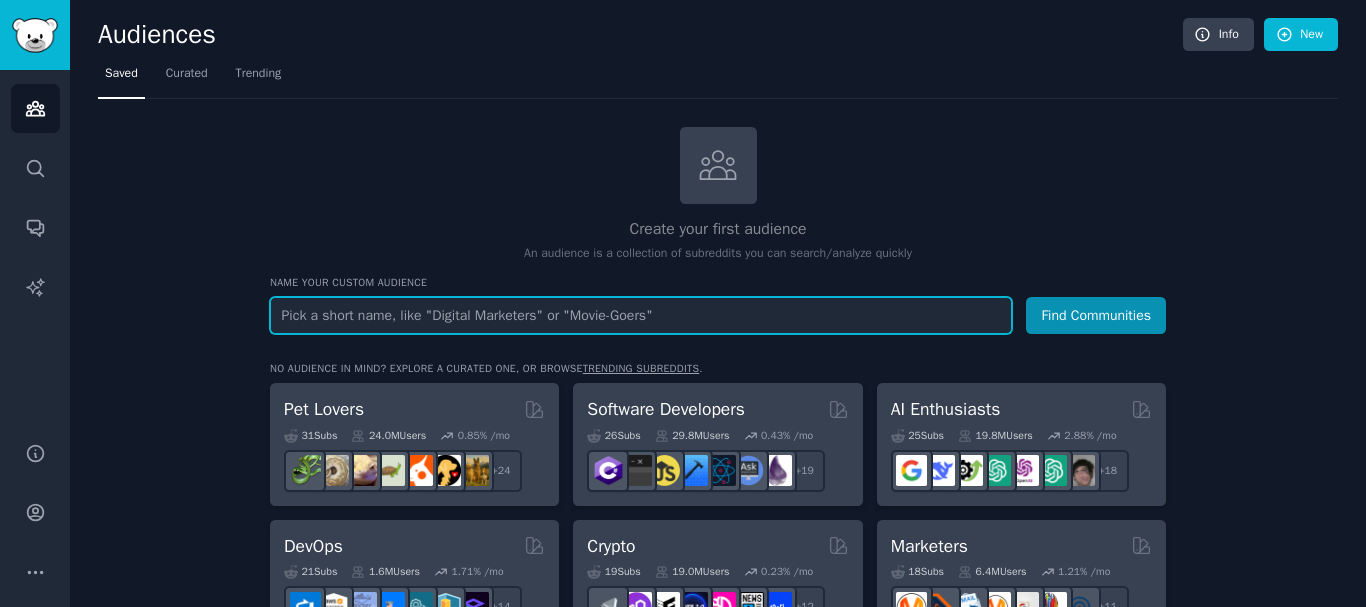 click at bounding box center (641, 315) 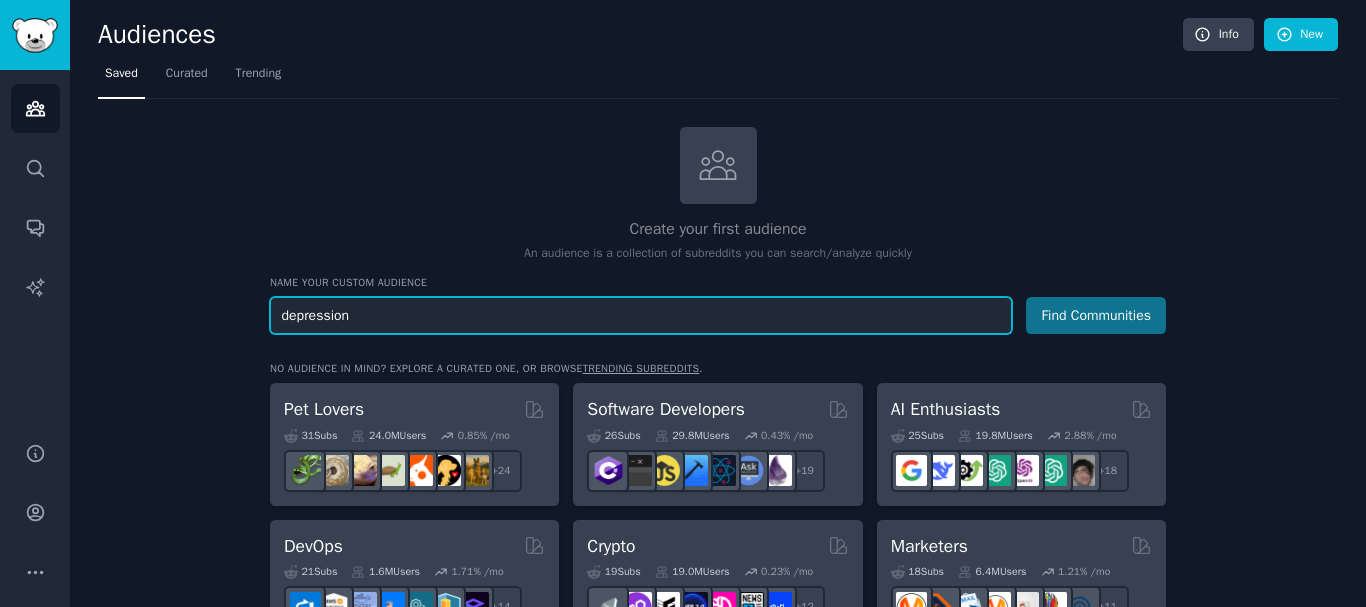 type on "depression" 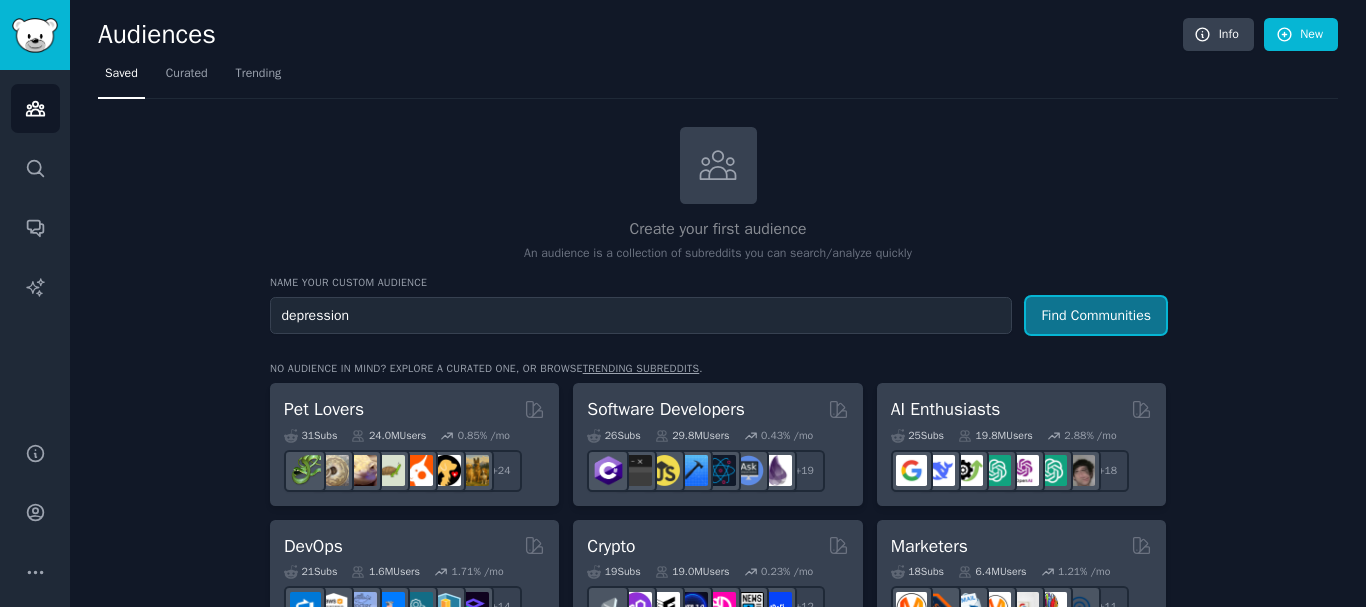 click on "Find Communities" at bounding box center [1096, 315] 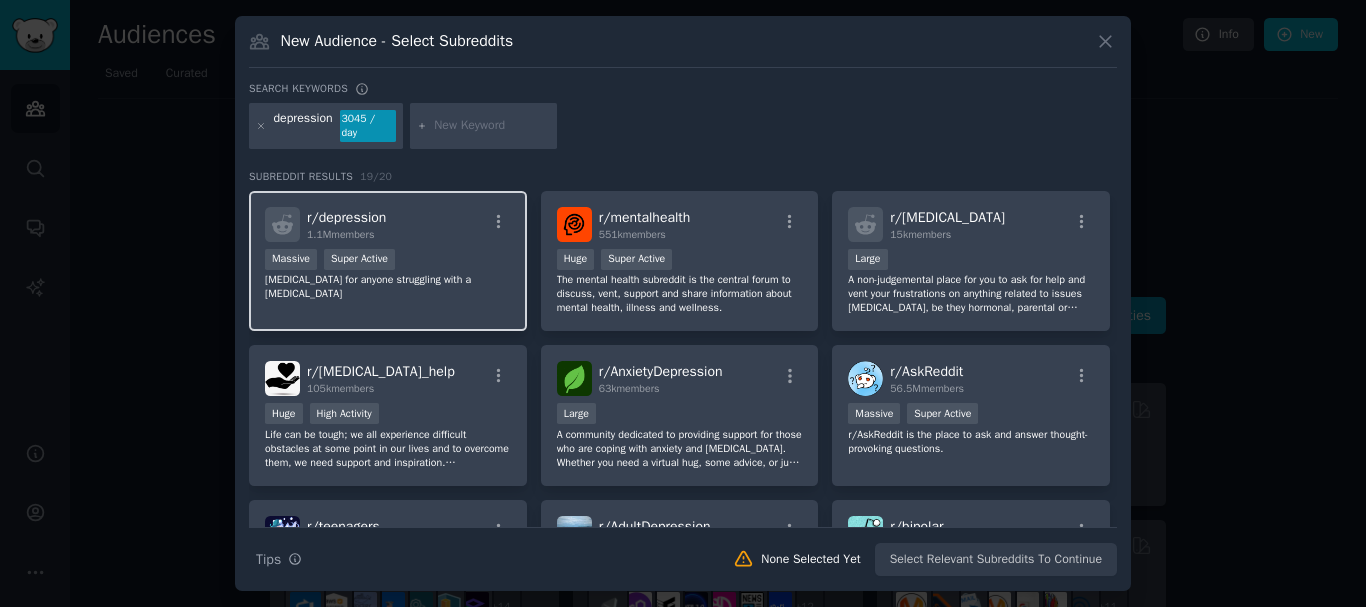 click on "r/ [MEDICAL_DATA]" at bounding box center [346, 217] 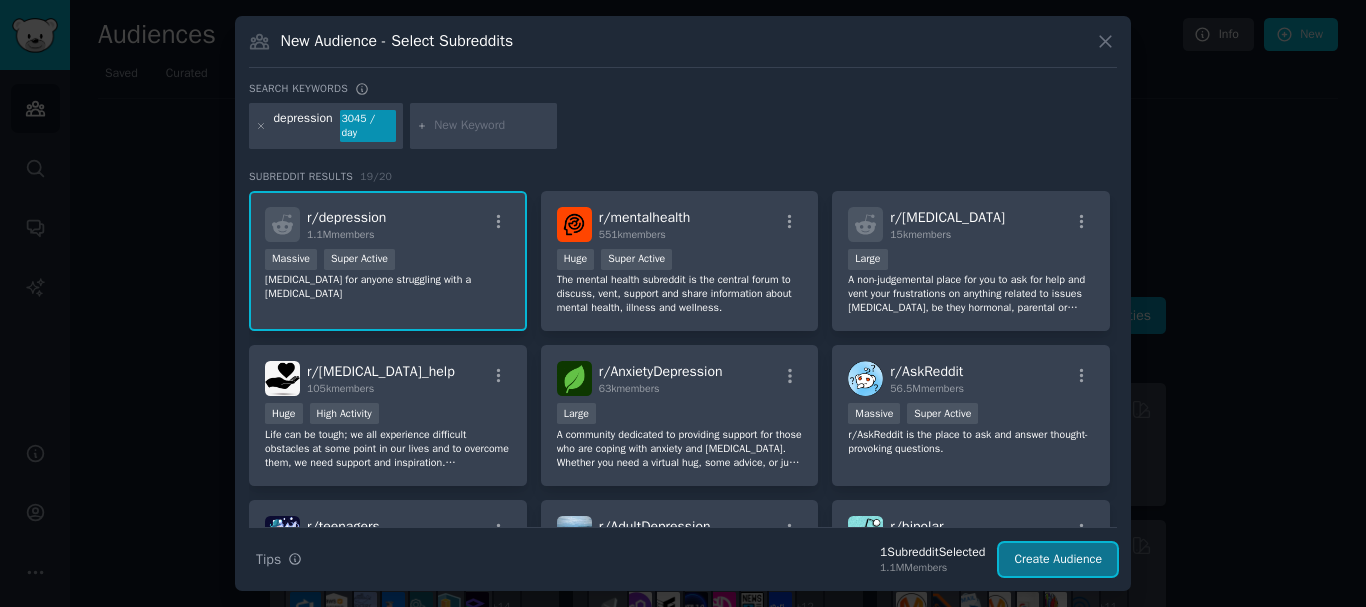 click on "Create Audience" at bounding box center (1058, 560) 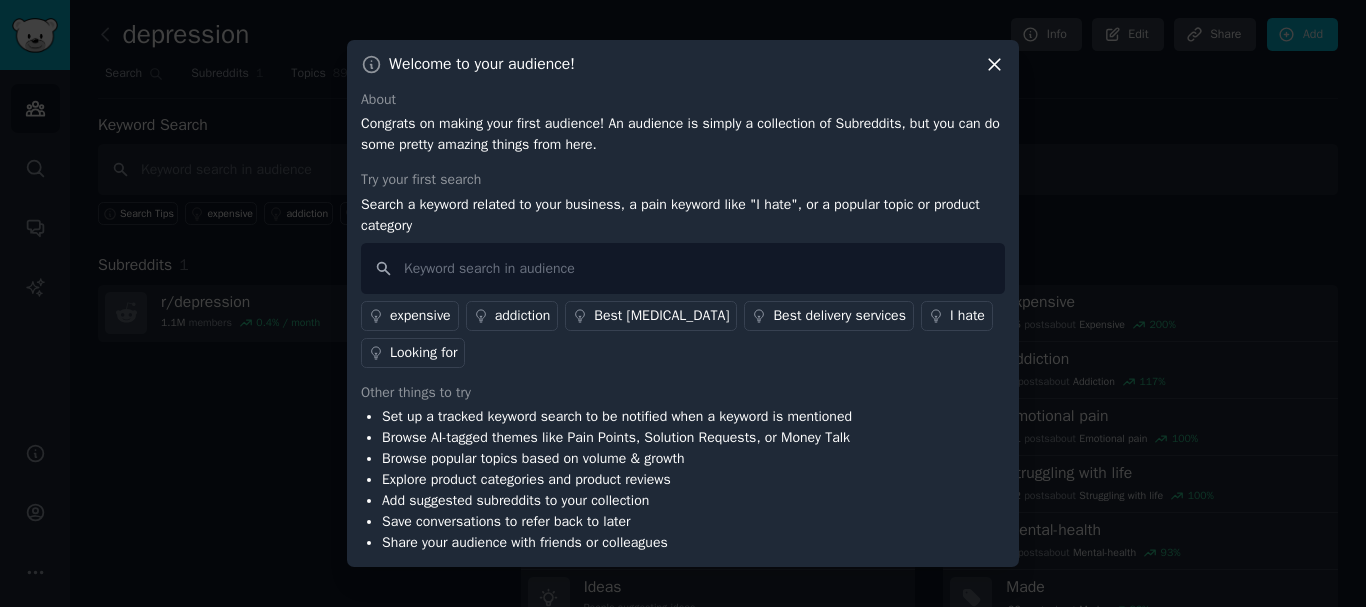 click 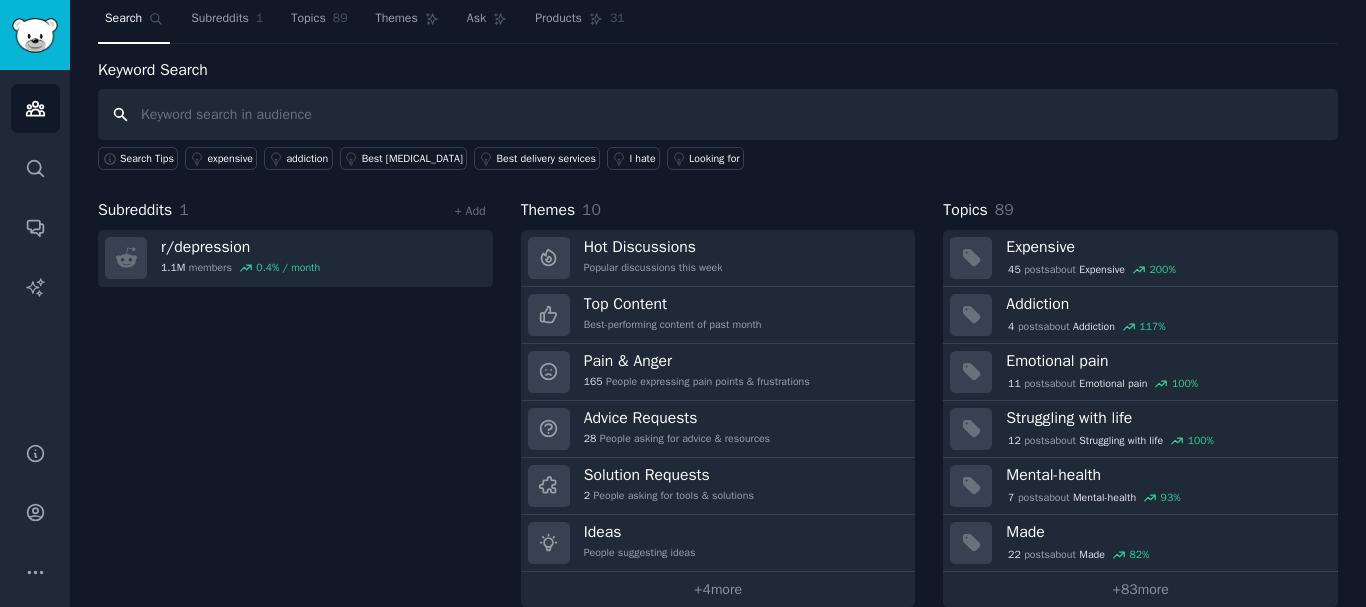 scroll, scrollTop: 83, scrollLeft: 0, axis: vertical 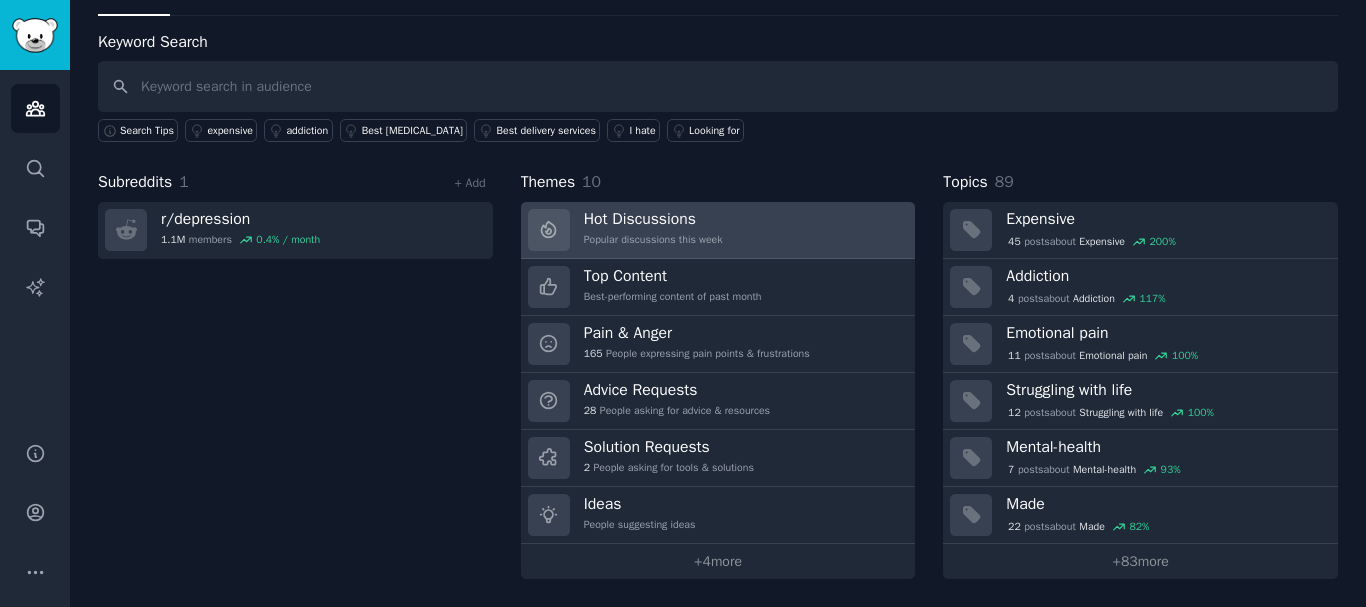 click on "Hot Discussions Popular discussions this week" at bounding box center (718, 230) 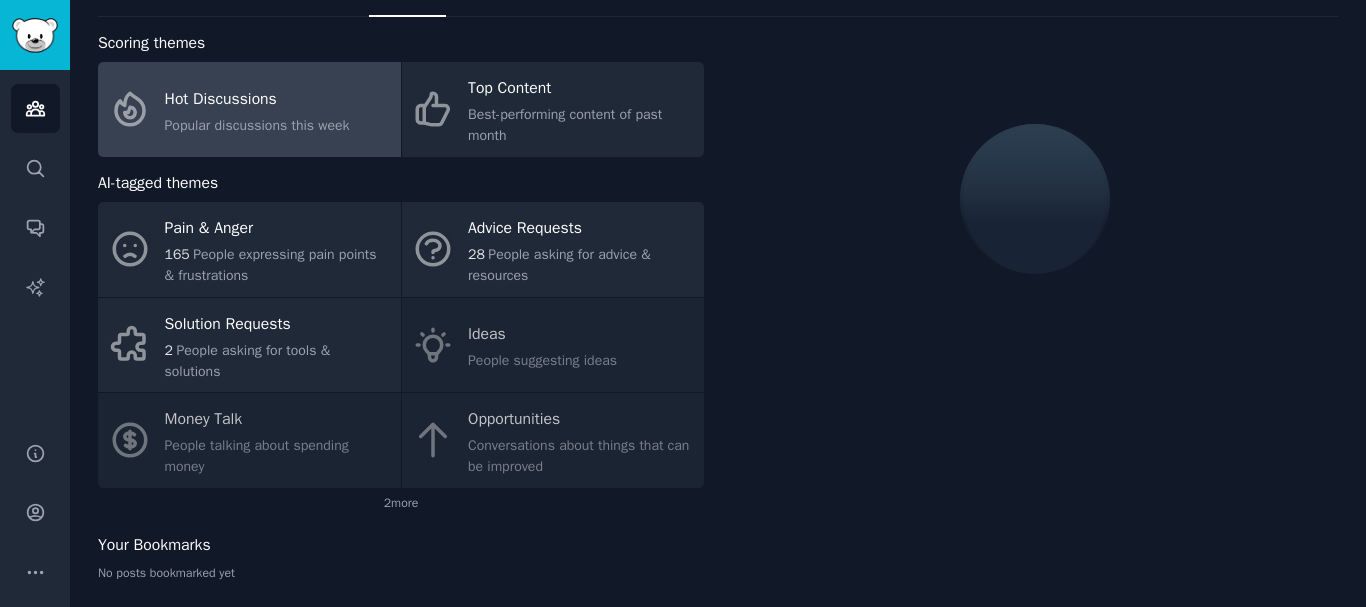 scroll, scrollTop: 83, scrollLeft: 0, axis: vertical 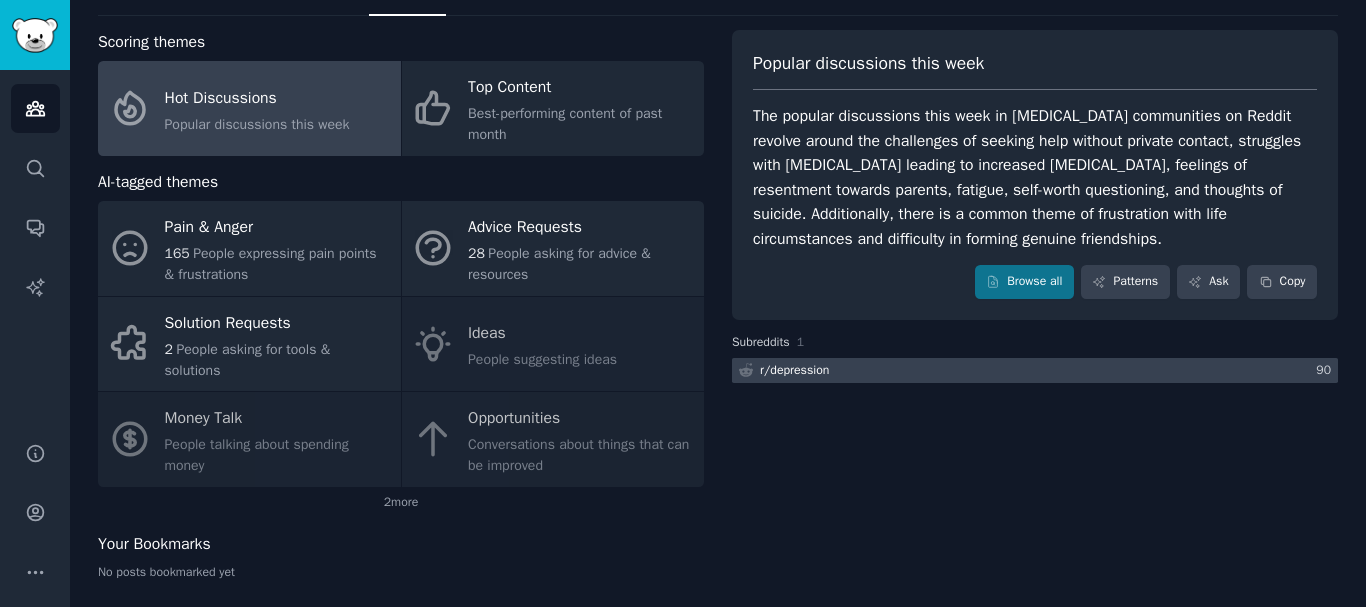 click on "r/ [MEDICAL_DATA]" at bounding box center [794, 371] 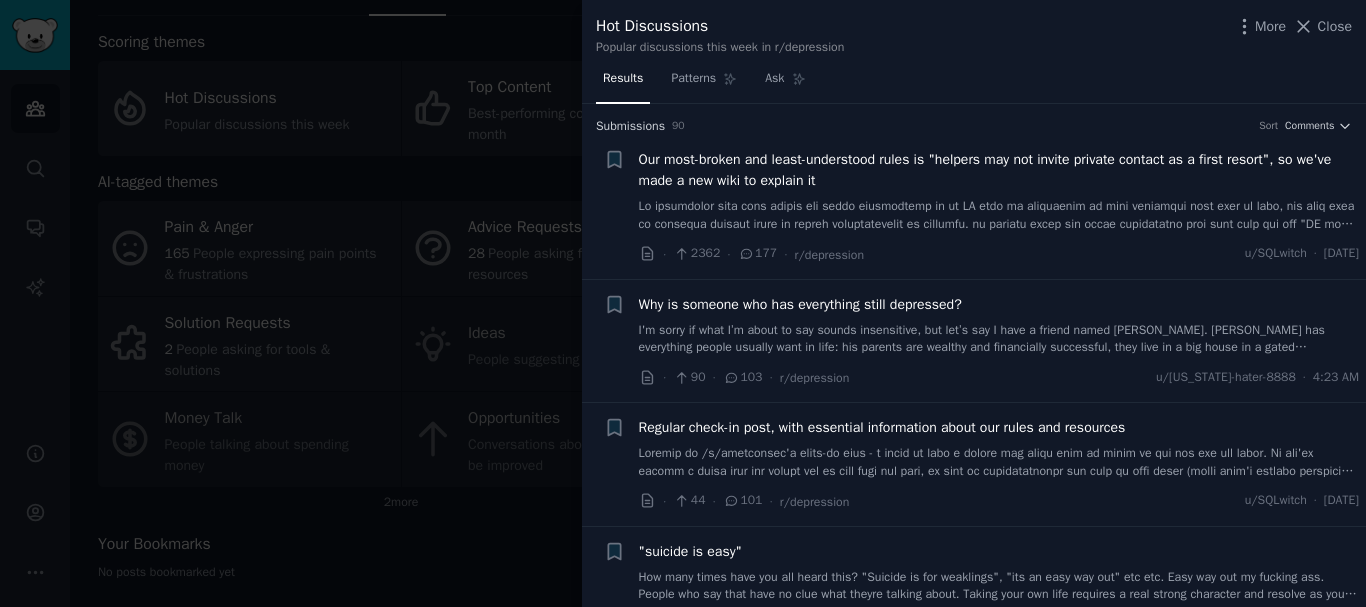 click on "I'm sorry if what I’m about to say sounds insensitive, but let’s say I have a friend named [PERSON_NAME]. [PERSON_NAME] has everything people usually want in life: his parents are wealthy and financially successful, they live in a big house in a gated neighborhood, and his family is kind and loving. [PERSON_NAME] went to a private boarding school and then a top-30 university after graduation. He’s well-educated, tall, and handsome, and he has a lot of women interested in him. He has a nice corporate job in investment banking. He has everything.
But what puzzles me is that he told me he’s depressed - that he feels life is meaningless. That confuses me, because here we have [PERSON_NAME], someone who seems to have everything on the outside. So how come he’s still depressed and finds life lacking meaning?" at bounding box center (999, 339) 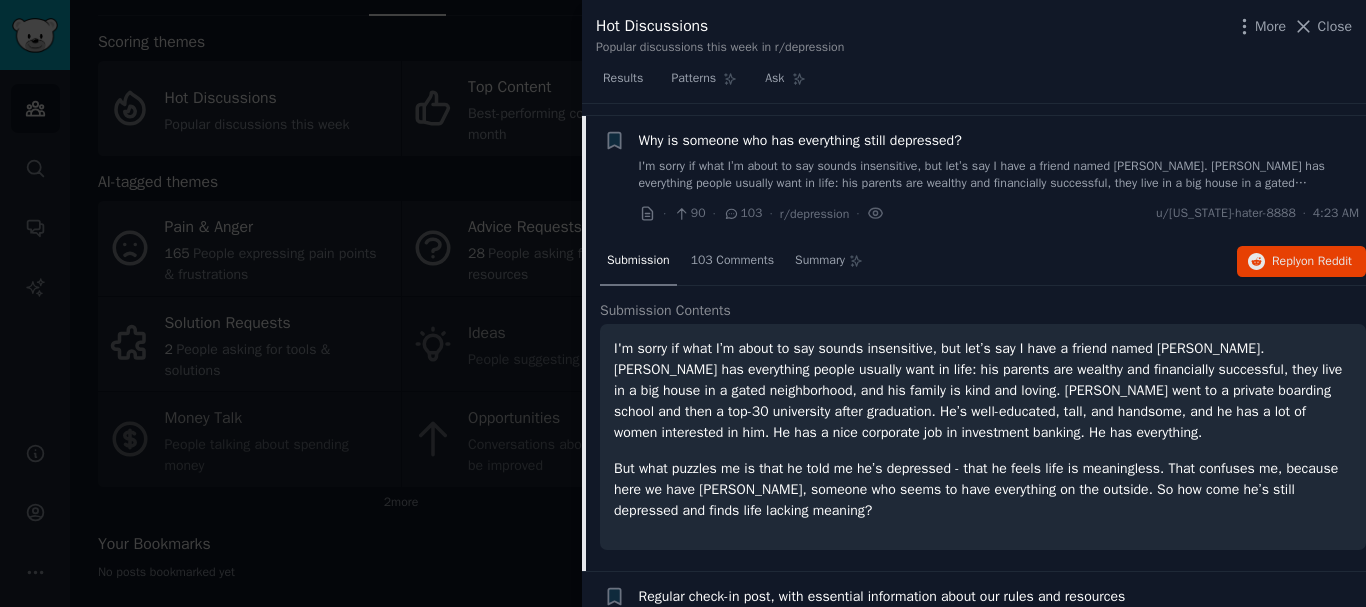 scroll, scrollTop: 0, scrollLeft: 0, axis: both 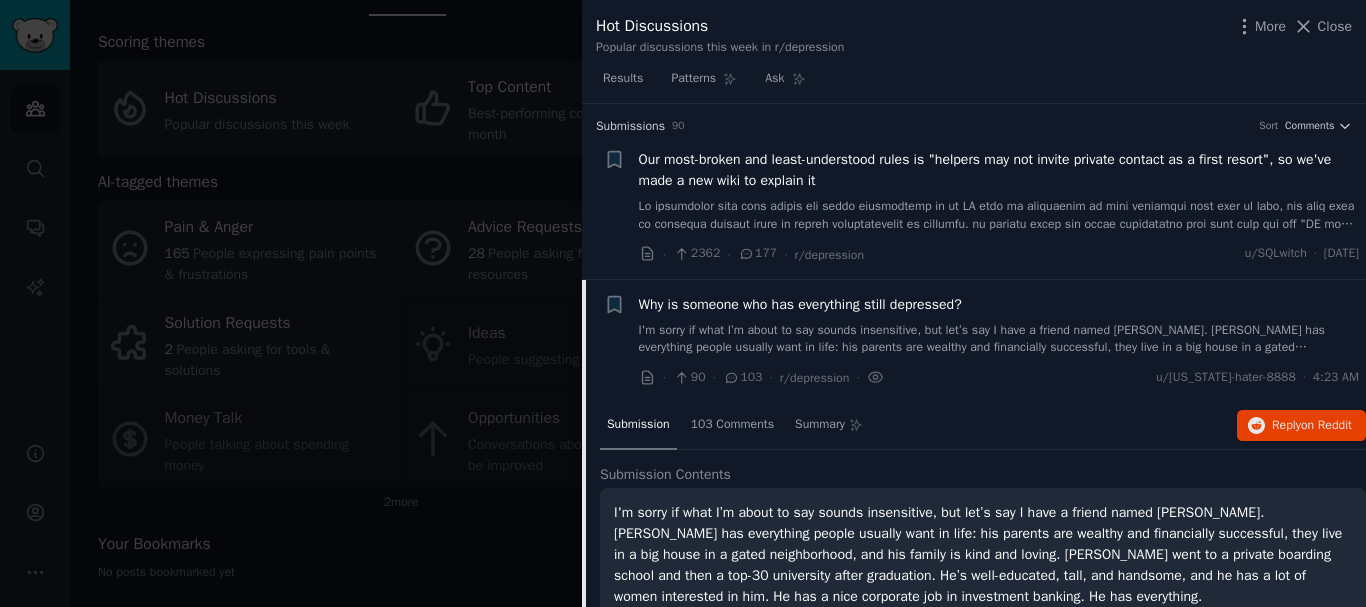 click at bounding box center (683, 303) 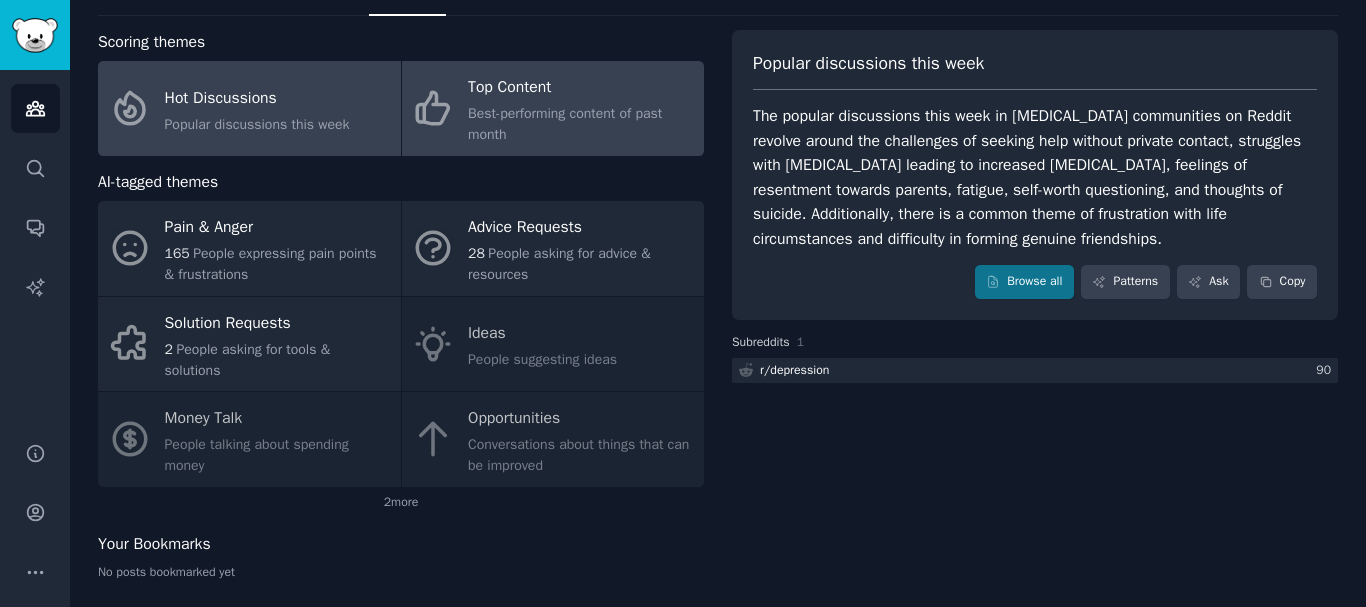 click on "Best-performing content of past month" 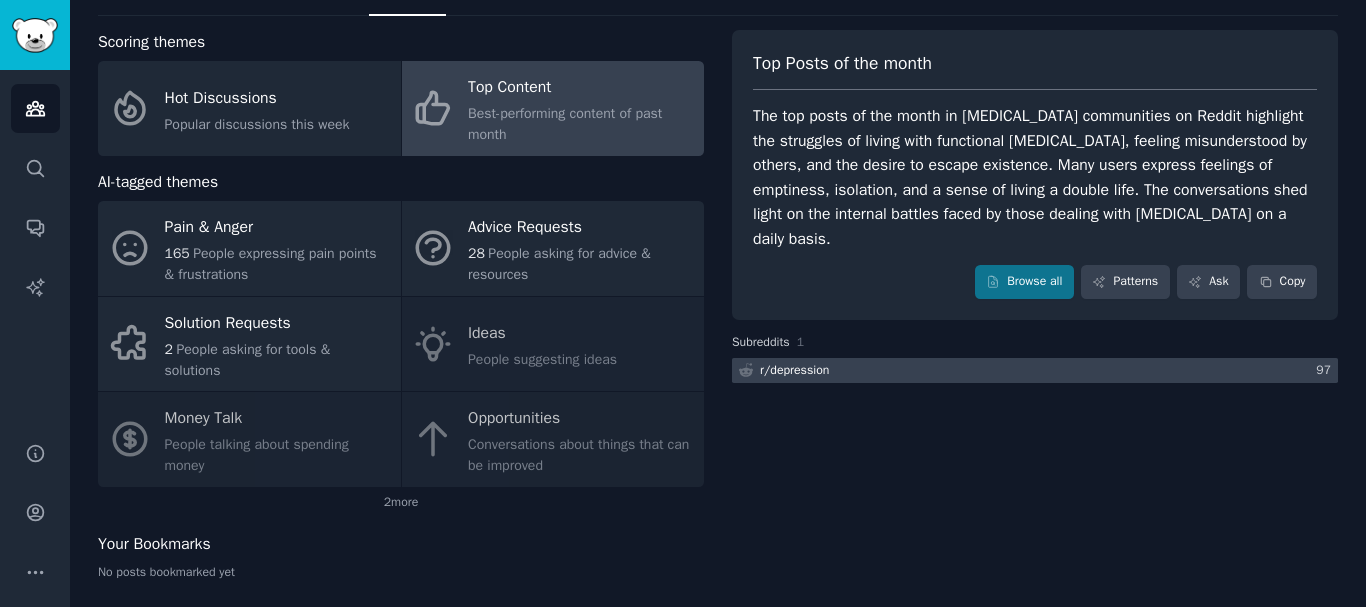 click at bounding box center (1035, 370) 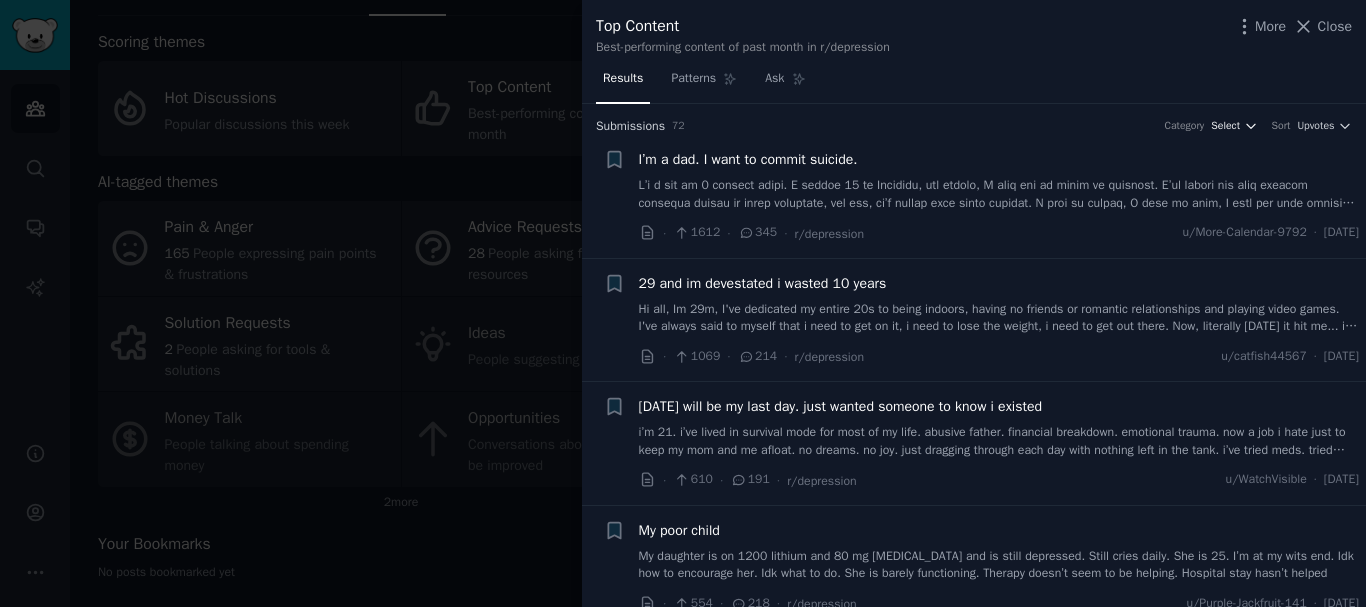 click 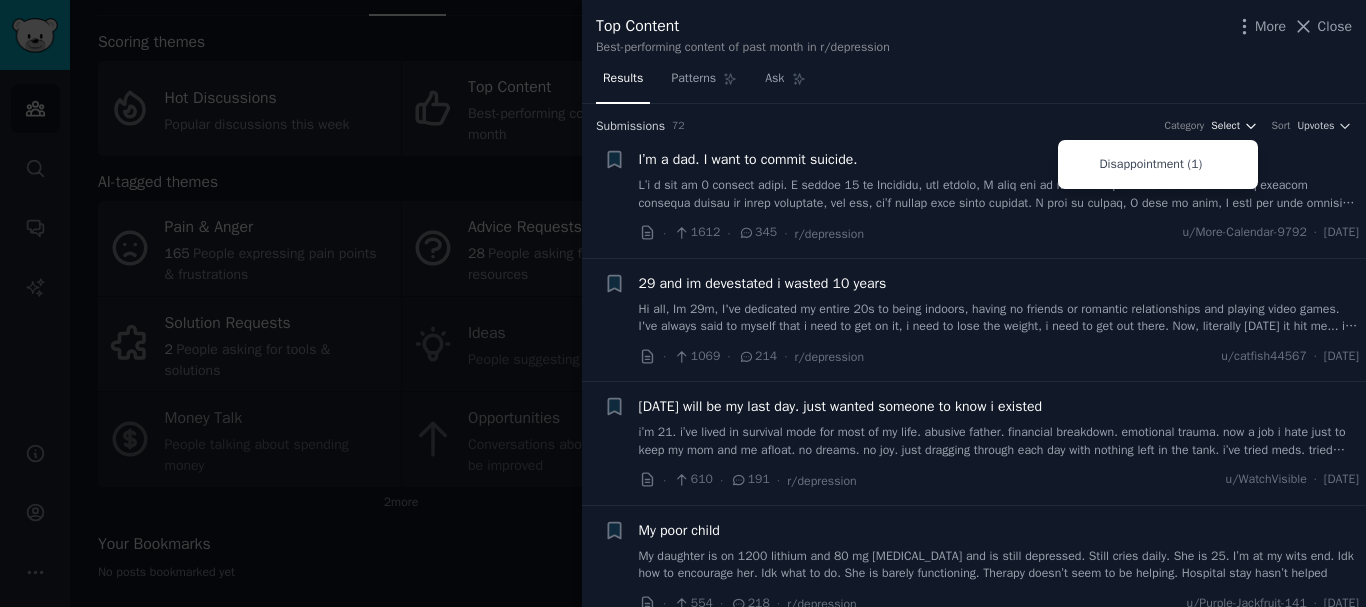 click 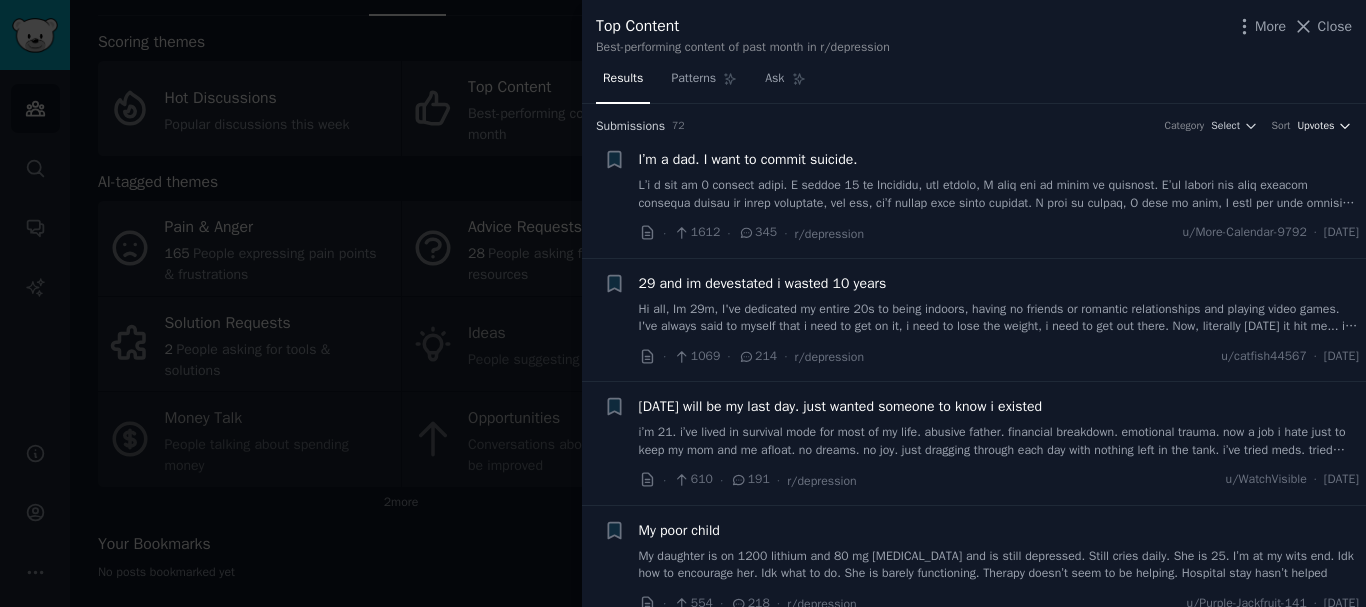 click 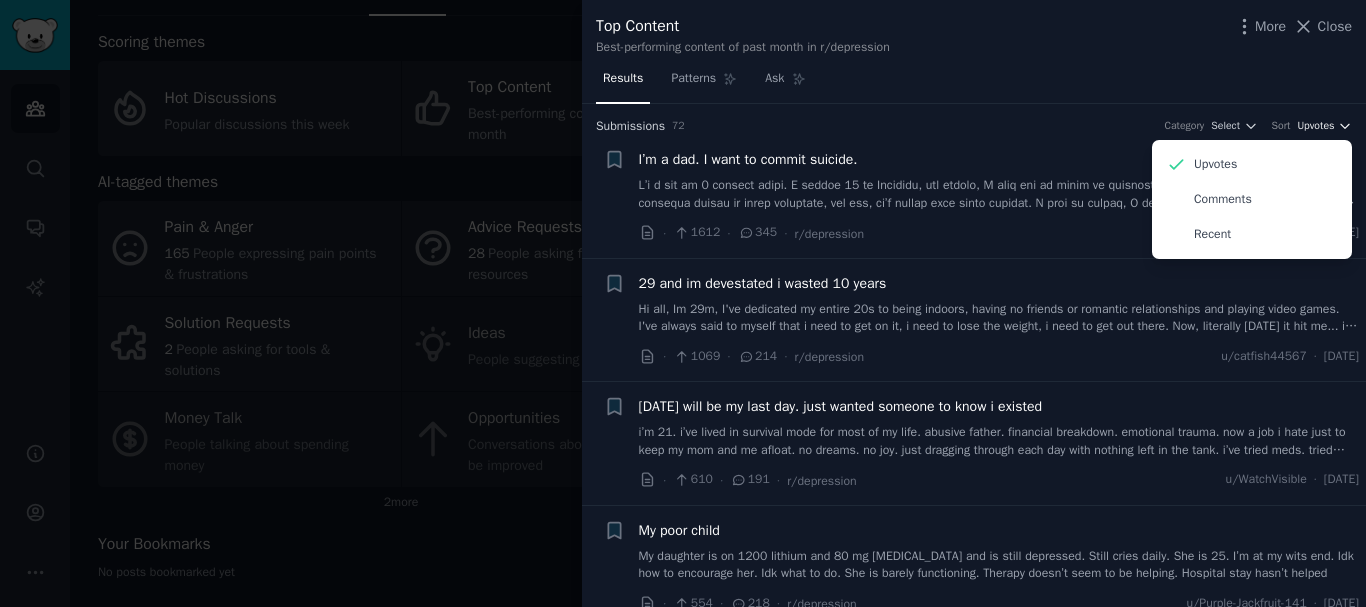 click 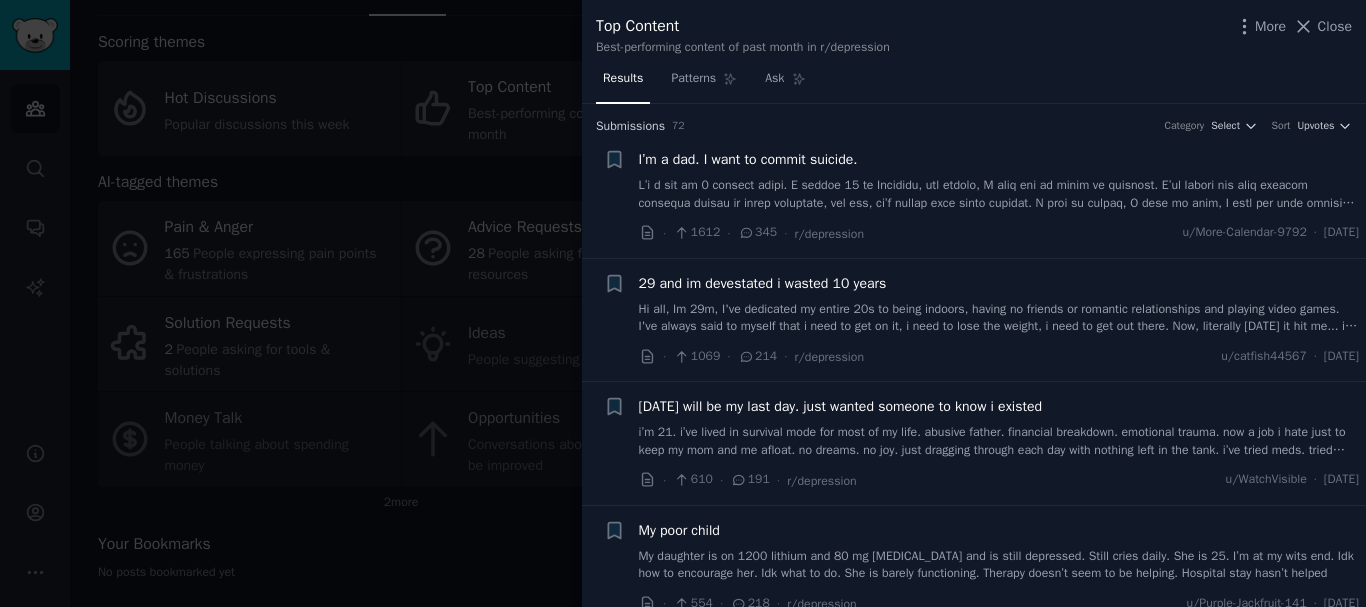 click at bounding box center (999, 194) 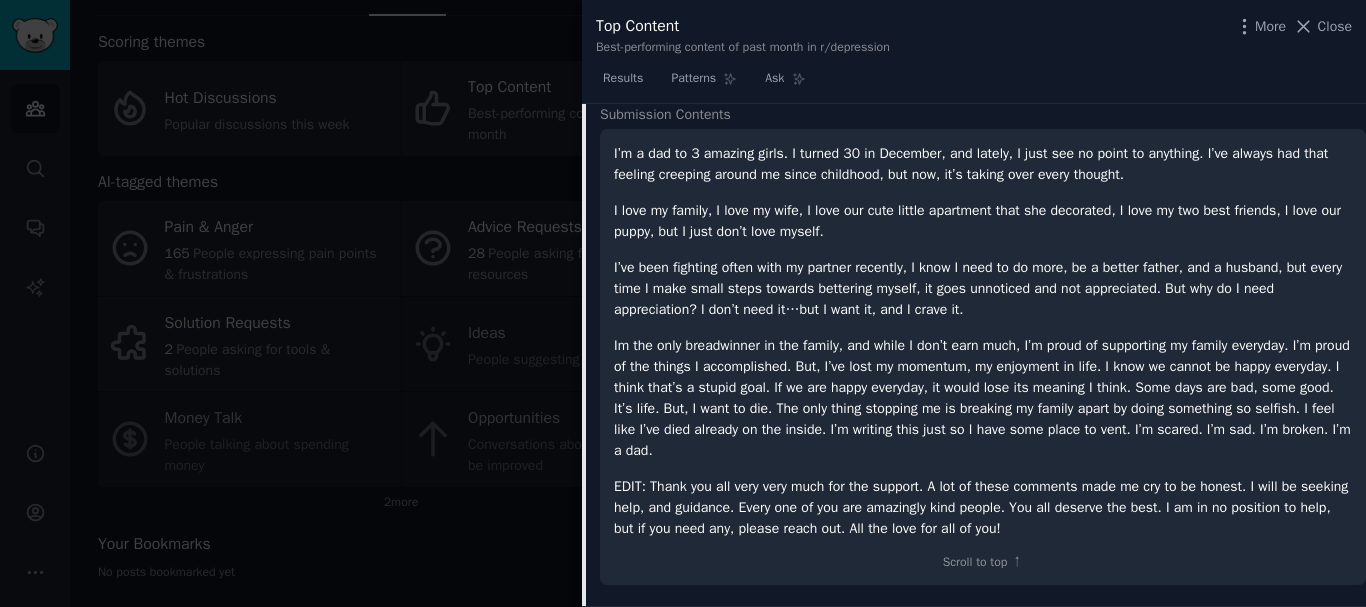 scroll, scrollTop: 332, scrollLeft: 0, axis: vertical 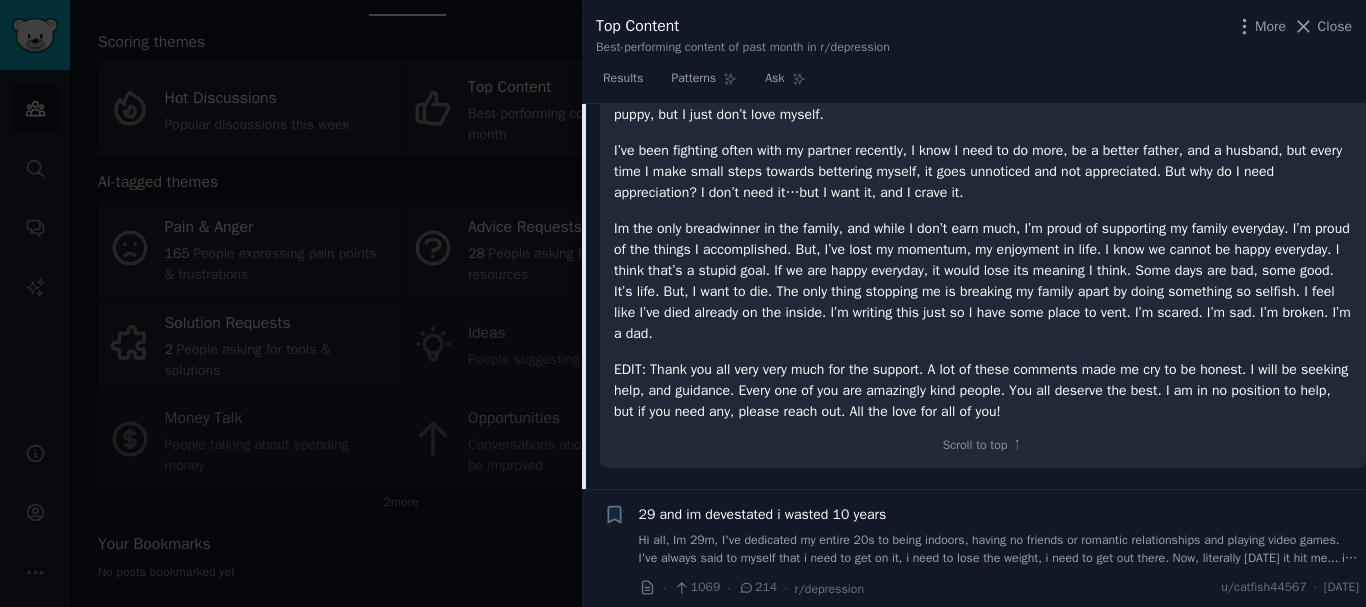 click on "Scroll to top ↑" 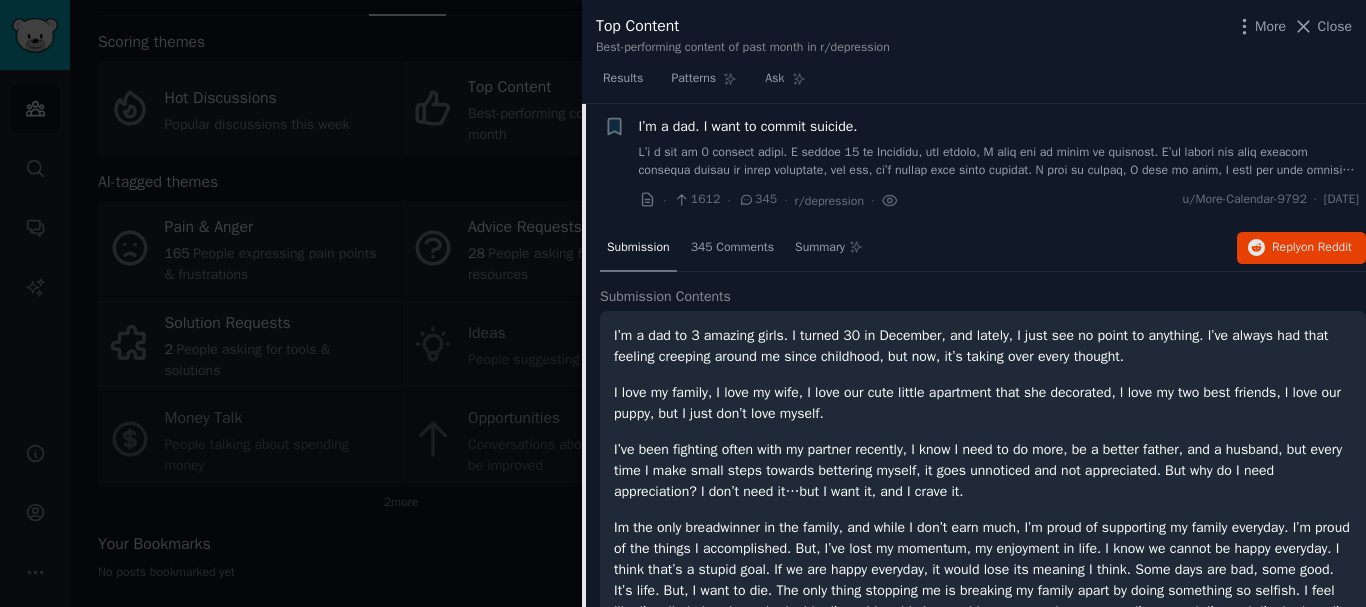 scroll, scrollTop: 0, scrollLeft: 0, axis: both 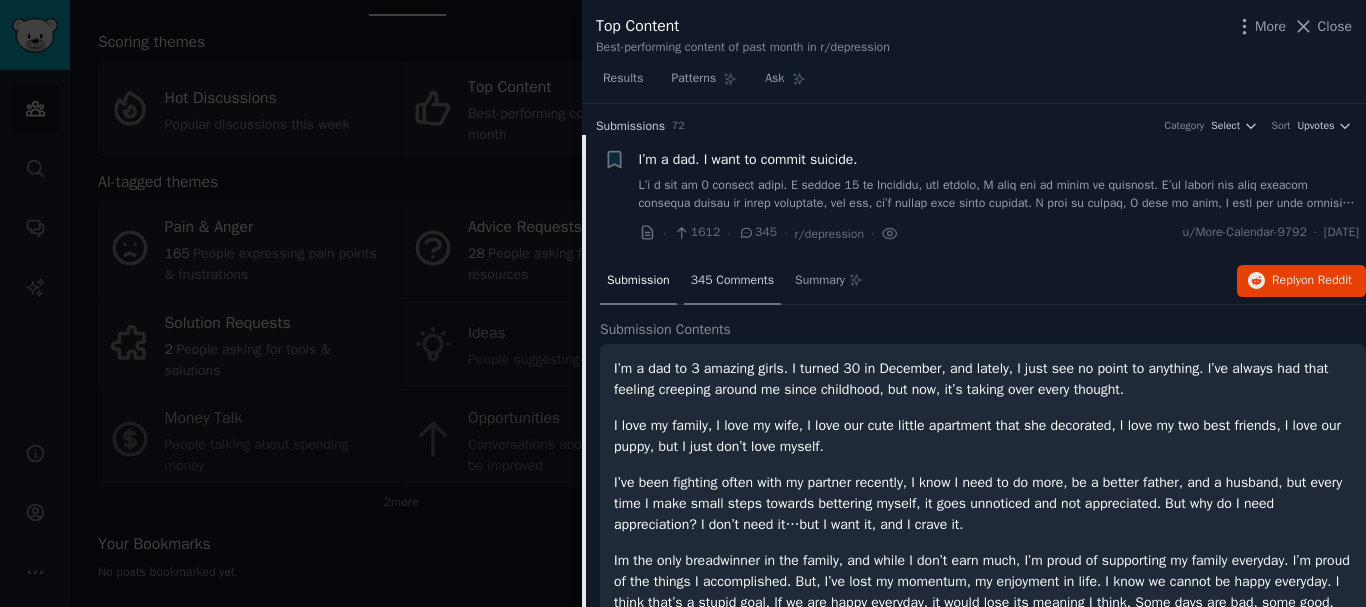 click on "345 Comments" at bounding box center (732, 282) 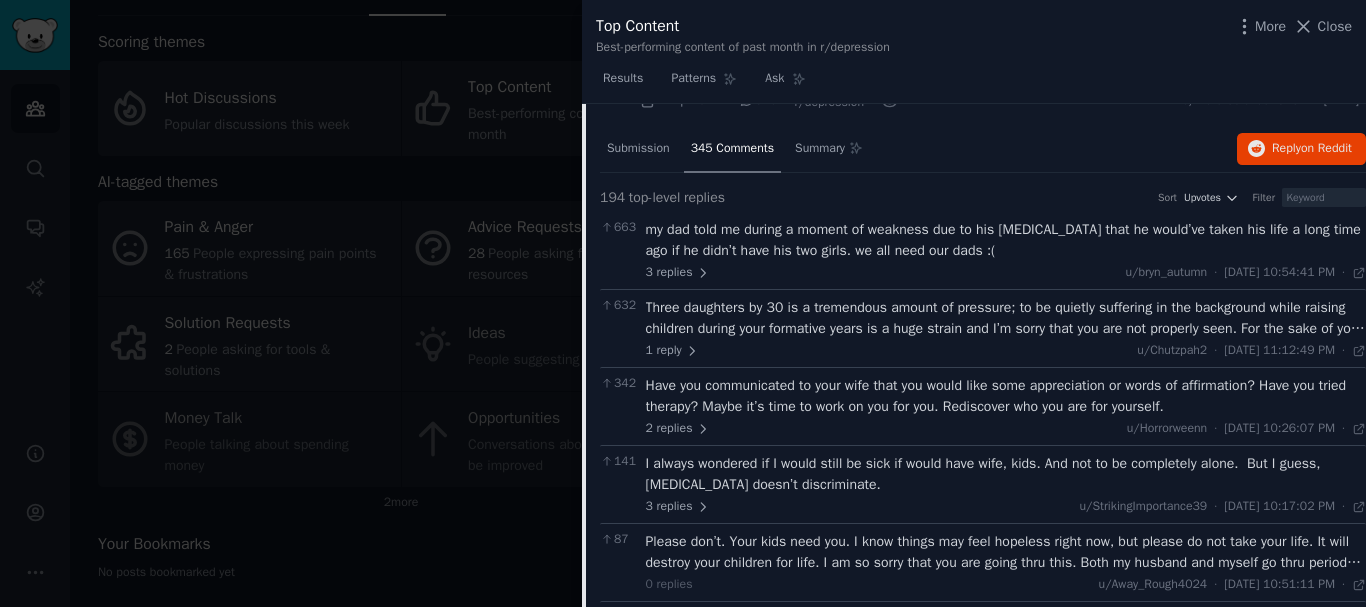 scroll, scrollTop: 0, scrollLeft: 0, axis: both 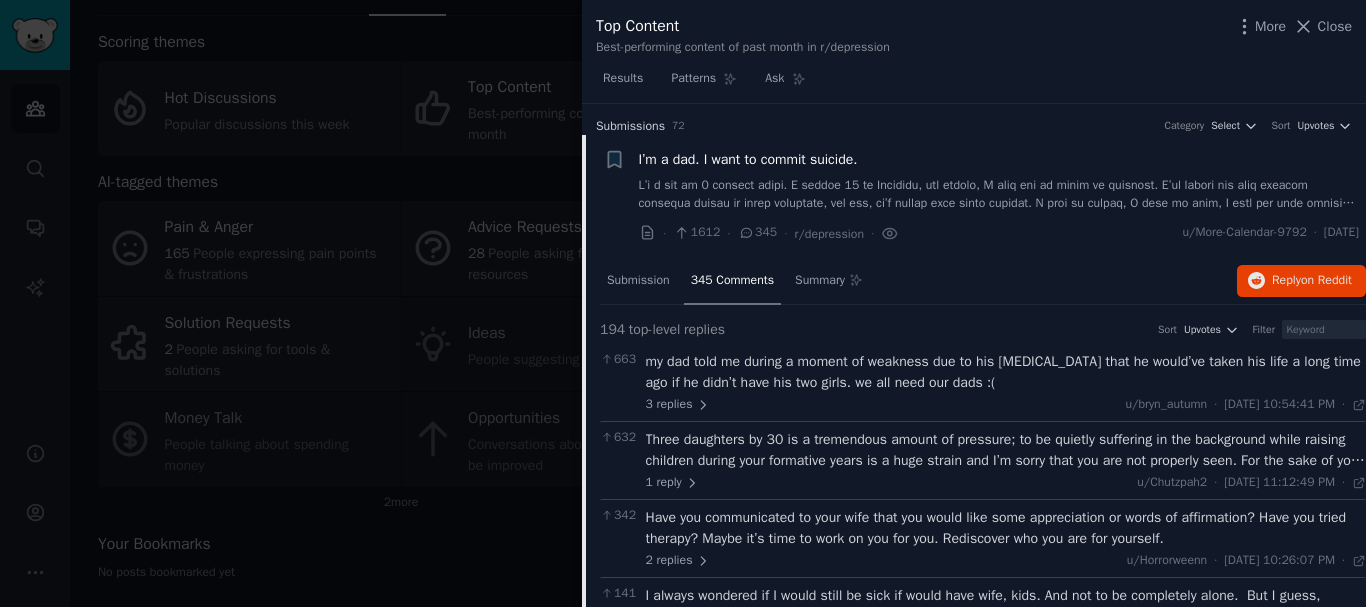click at bounding box center [999, 194] 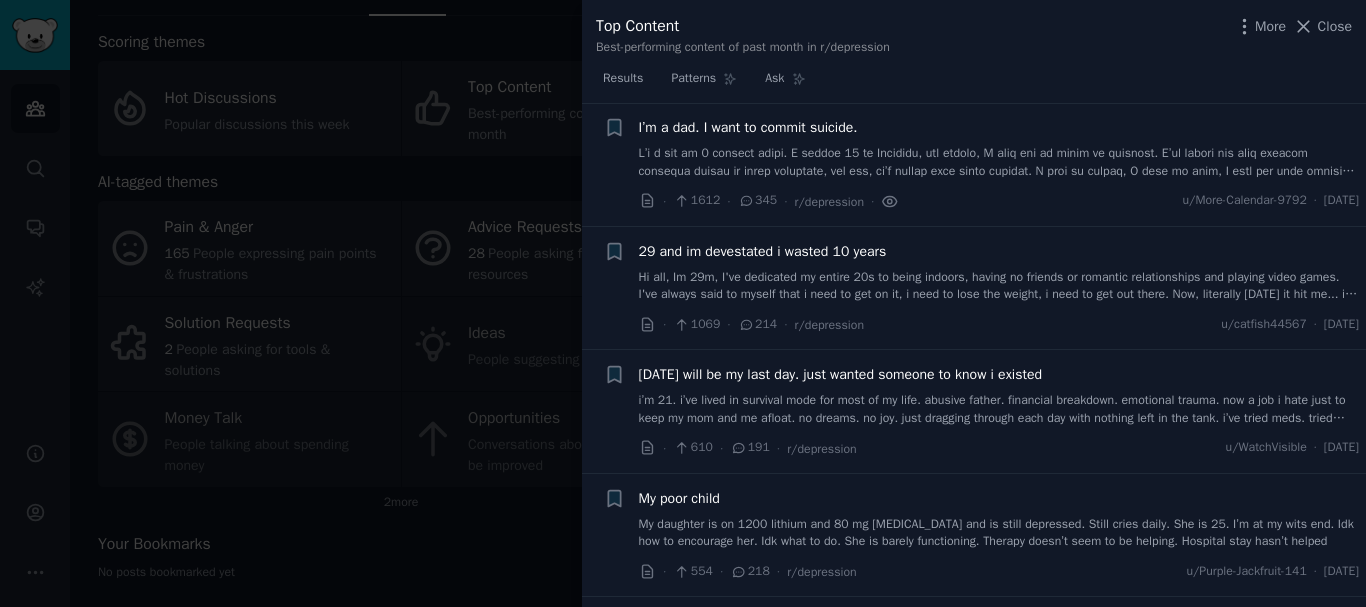 scroll, scrollTop: 0, scrollLeft: 0, axis: both 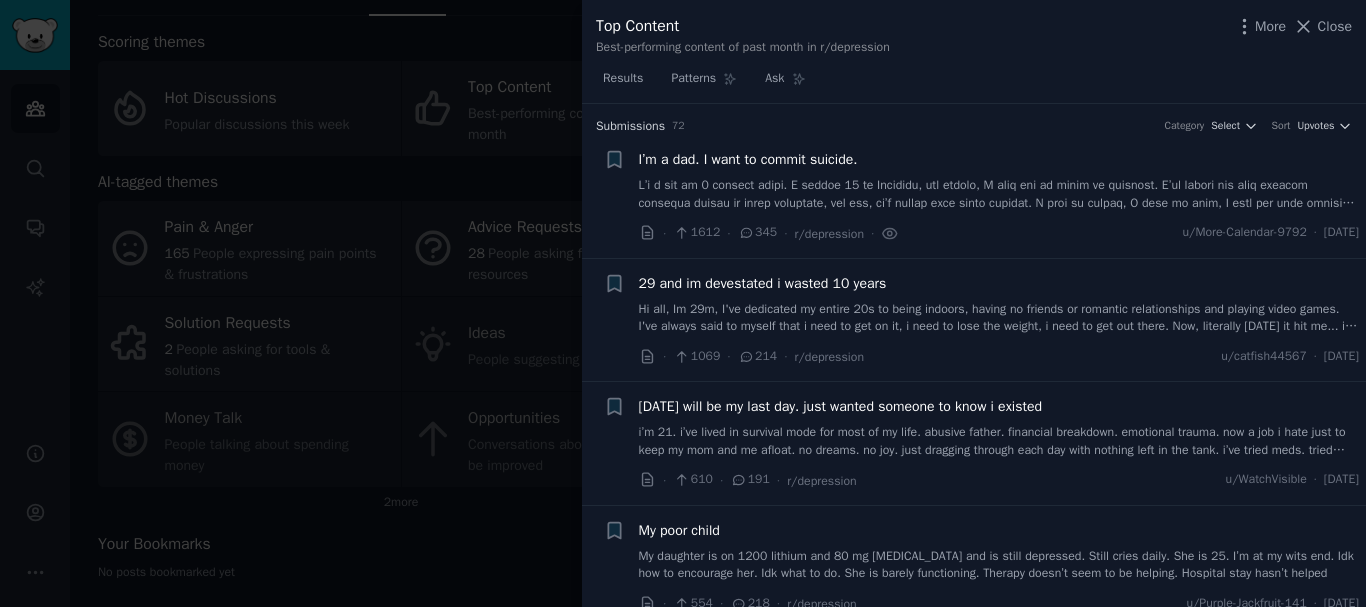click on "I’m a dad. I want to commit suicide." at bounding box center [999, 159] 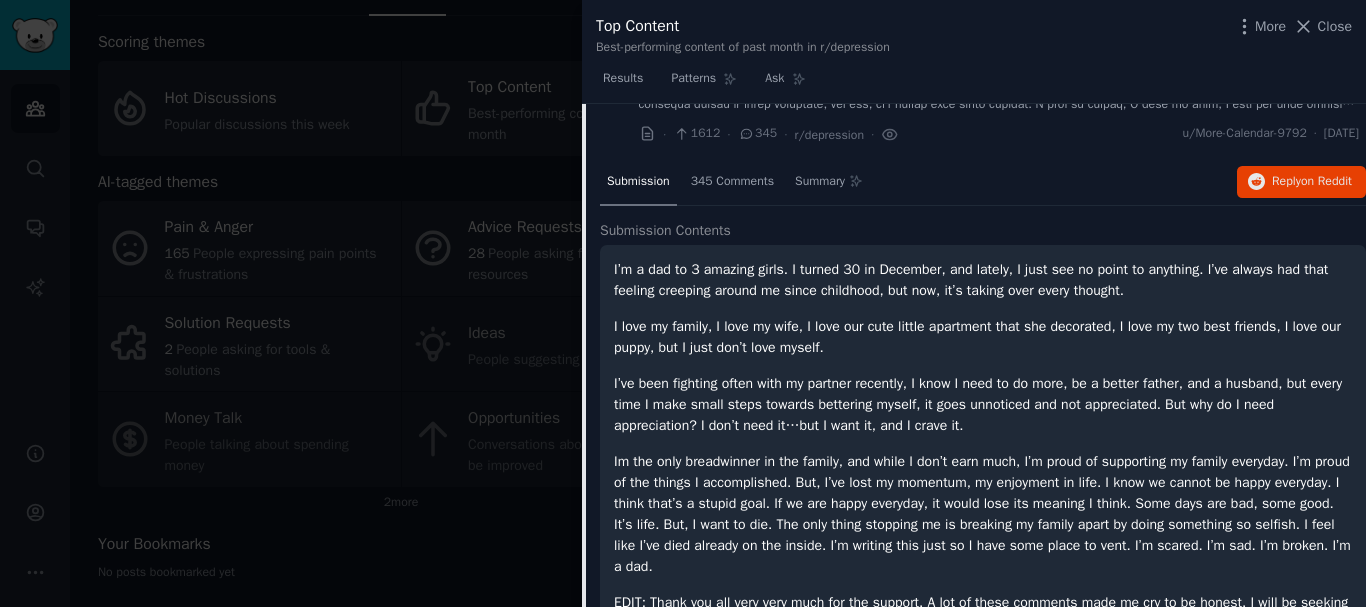 scroll, scrollTop: 132, scrollLeft: 0, axis: vertical 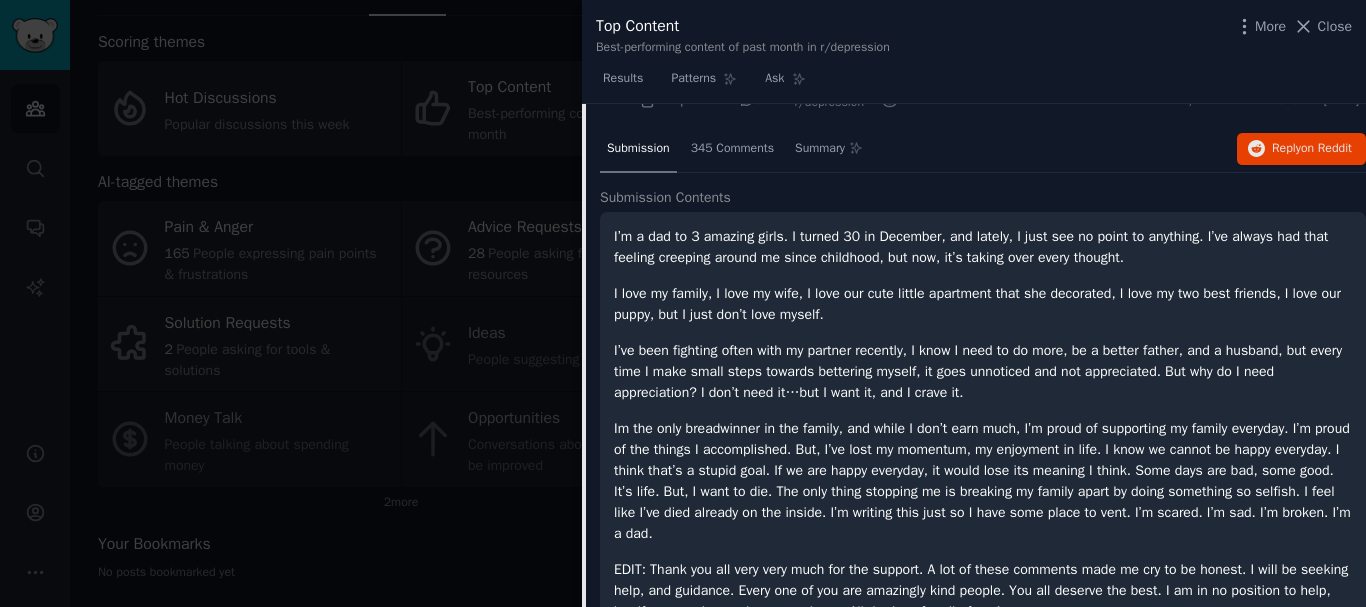 click on "I’m a dad to 3 amazing girls. I turned 30 in December, and lately, I just see no point to anything. I’ve always had that feeling creeping around me since childhood, but now, it’s taking over every thought.
I love my family, I love my wife, I love our cute little apartment that she decorated, I love my two best friends, I love our puppy, but I just don’t love myself.
I’ve been fighting often with my partner recently, I know I need to do more, be a better father, and a husband, but every time I make small steps towards bettering myself, it goes unnoticed and not appreciated. But why do I need appreciation? I don’t need it…but I want it, and I crave it.
EDIT: Thank you all very very much for the support. A lot of these comments made me cry to be honest. I will be seeking help, and guidance. Every one of you are amazingly kind people. You all deserve the best. I am in no position to help, but if you need any, please reach out. All the love for all of you!
Scroll to top ↑" at bounding box center (983, 440) 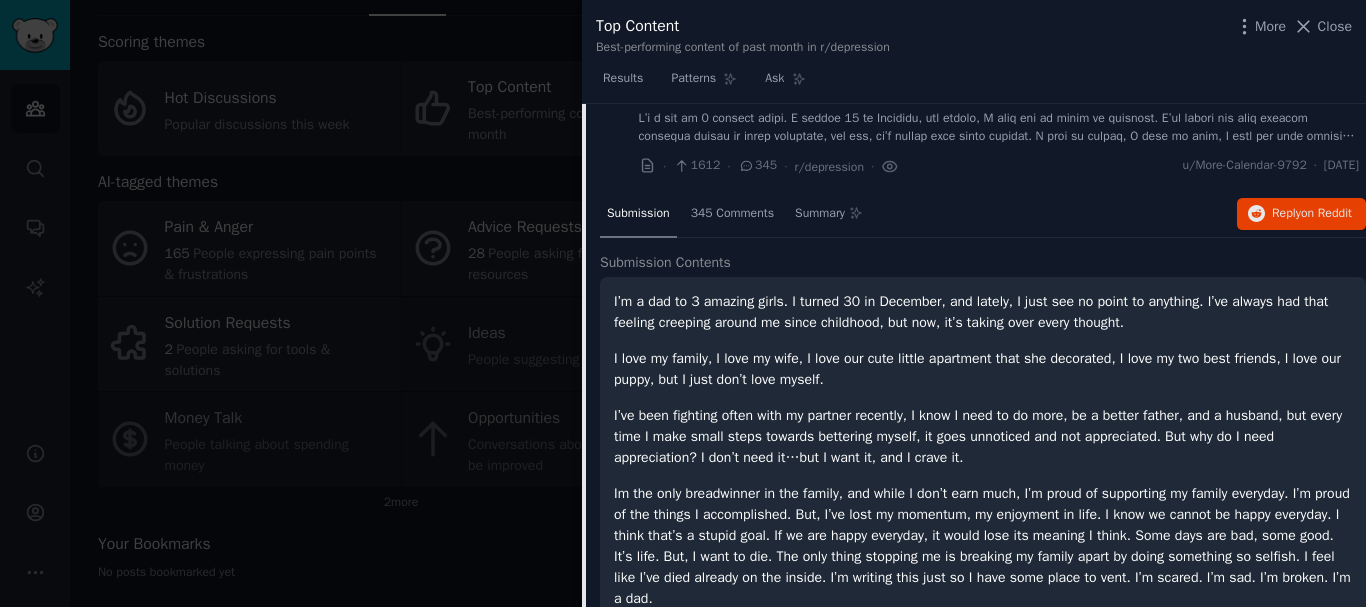 scroll, scrollTop: 0, scrollLeft: 0, axis: both 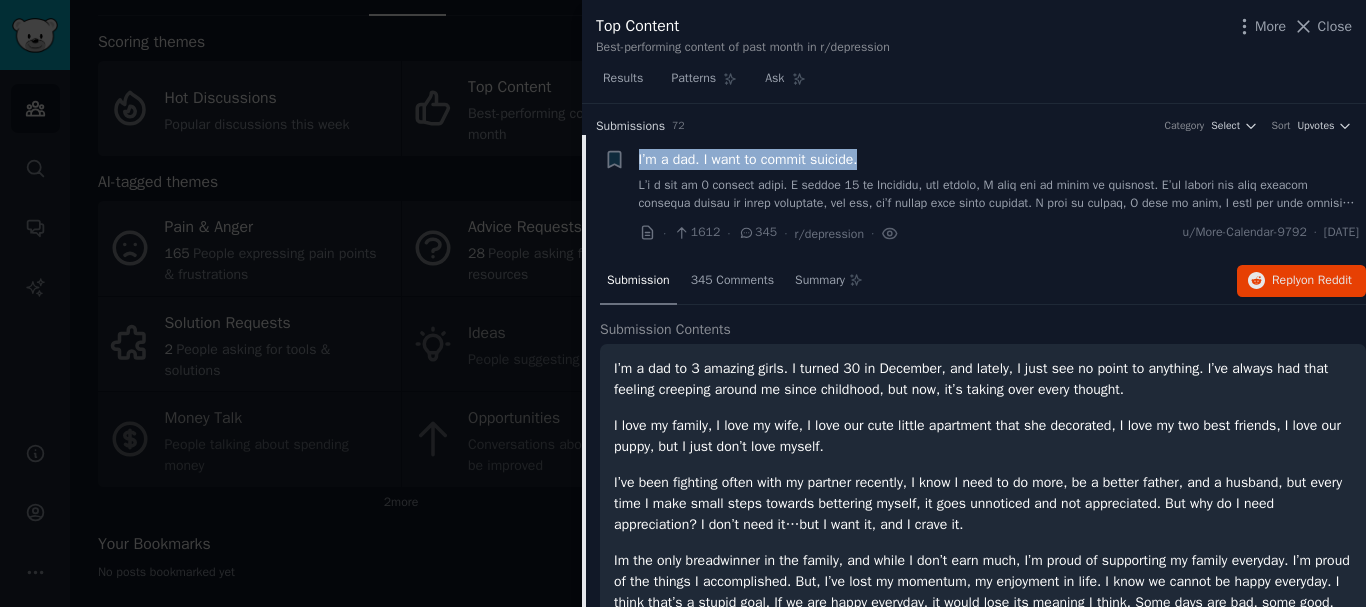 drag, startPoint x: 875, startPoint y: 160, endPoint x: 636, endPoint y: 153, distance: 239.1025 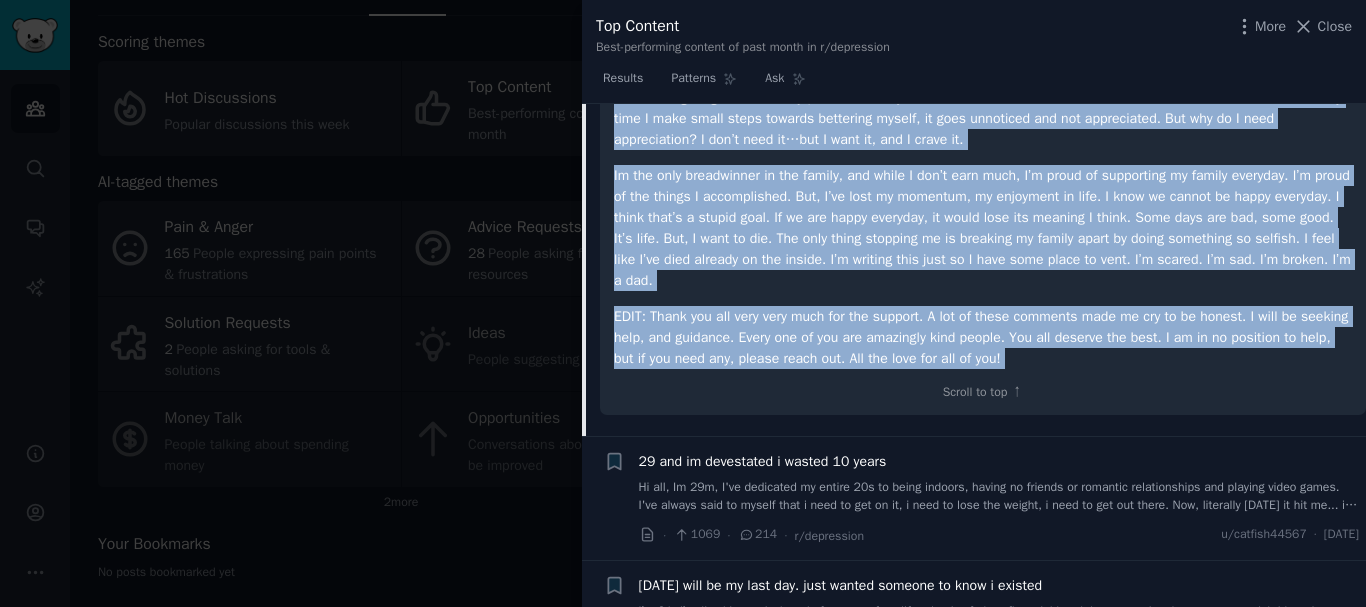 scroll, scrollTop: 400, scrollLeft: 0, axis: vertical 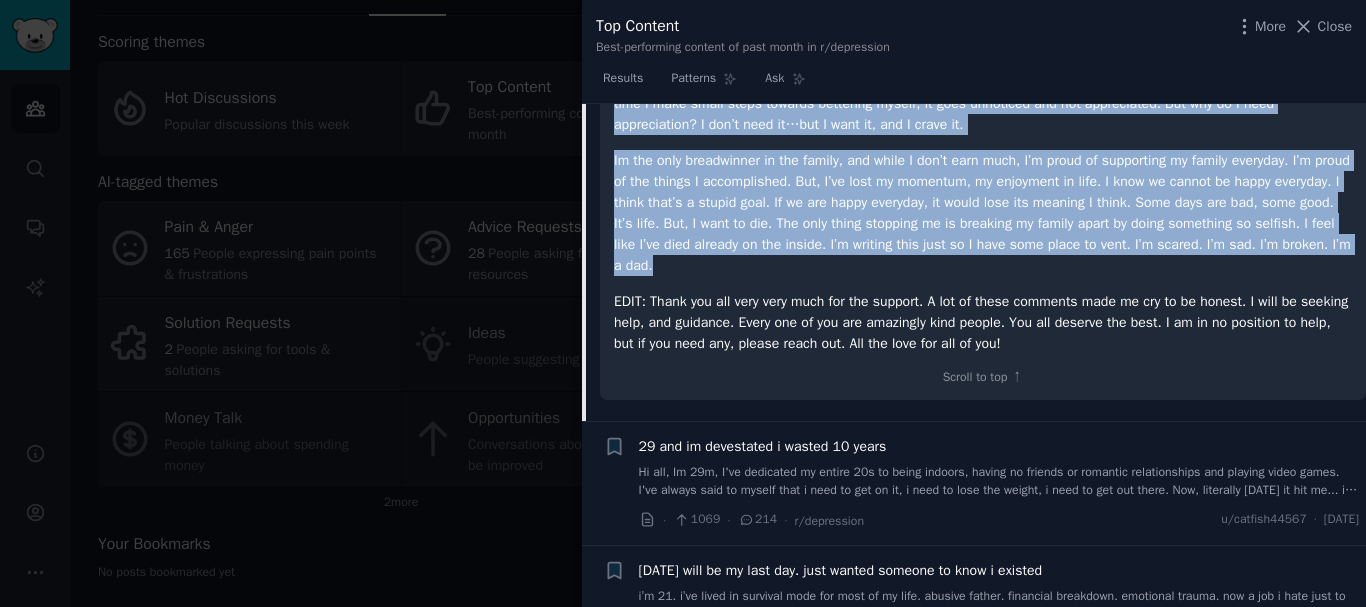 drag, startPoint x: 610, startPoint y: 363, endPoint x: 1074, endPoint y: 273, distance: 472.64786 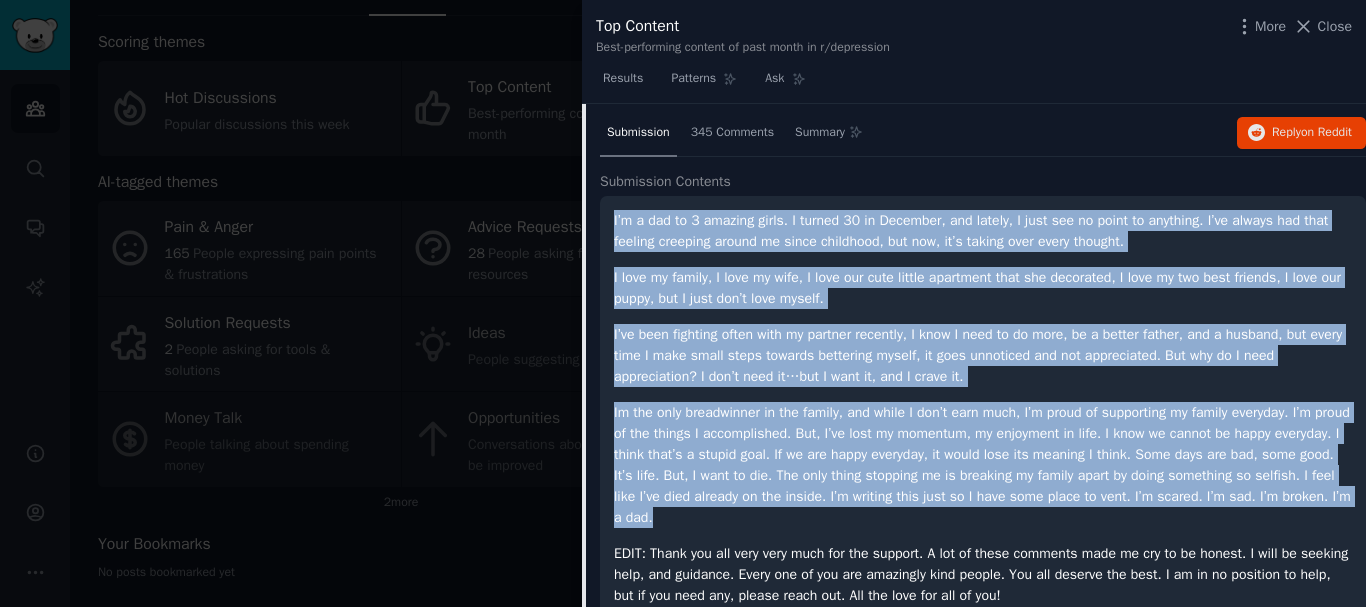 scroll, scrollTop: 100, scrollLeft: 0, axis: vertical 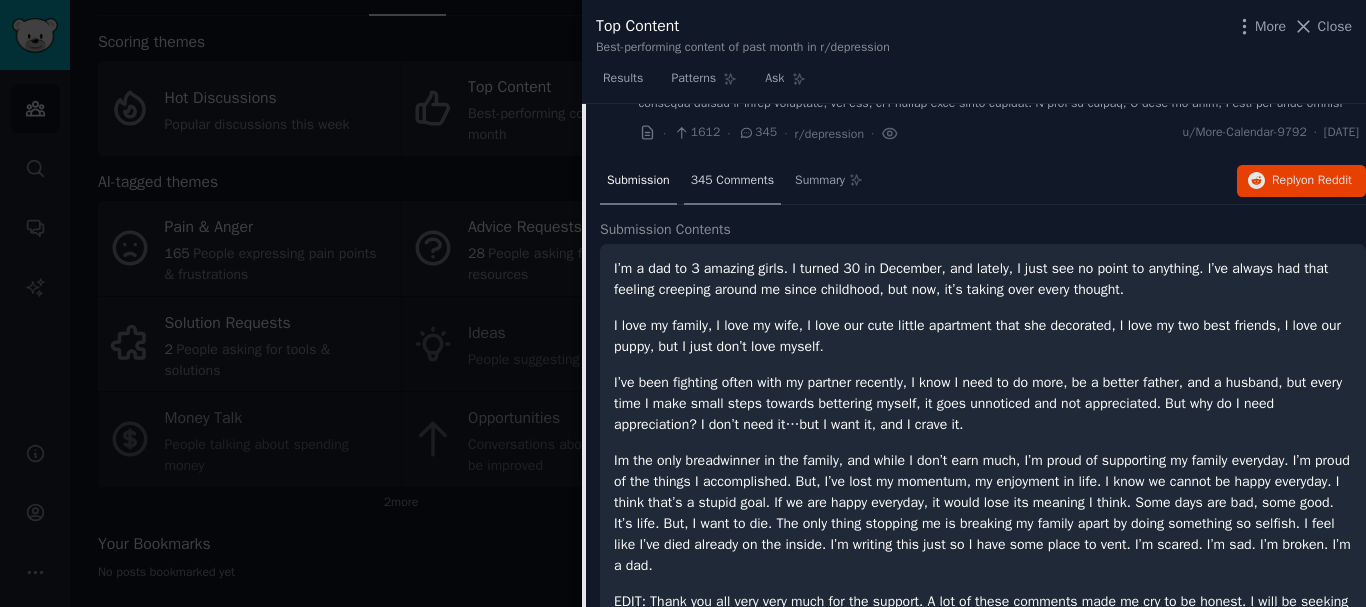 click on "345 Comments" at bounding box center (732, 181) 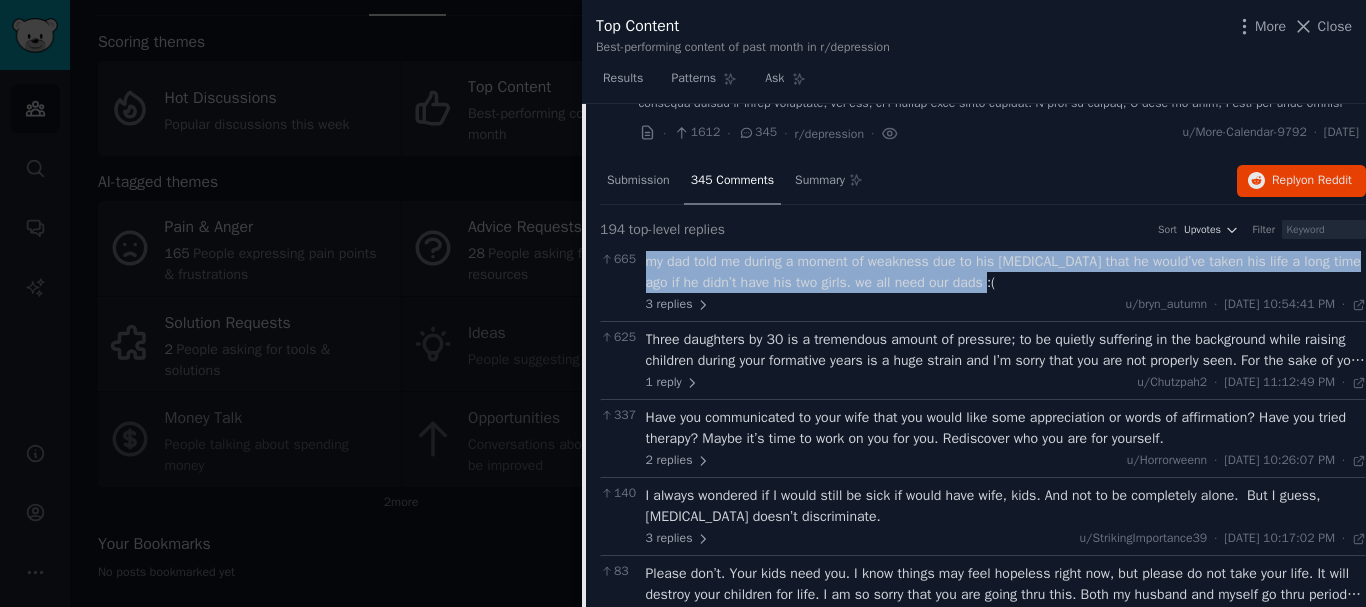drag, startPoint x: 648, startPoint y: 255, endPoint x: 1001, endPoint y: 280, distance: 353.88416 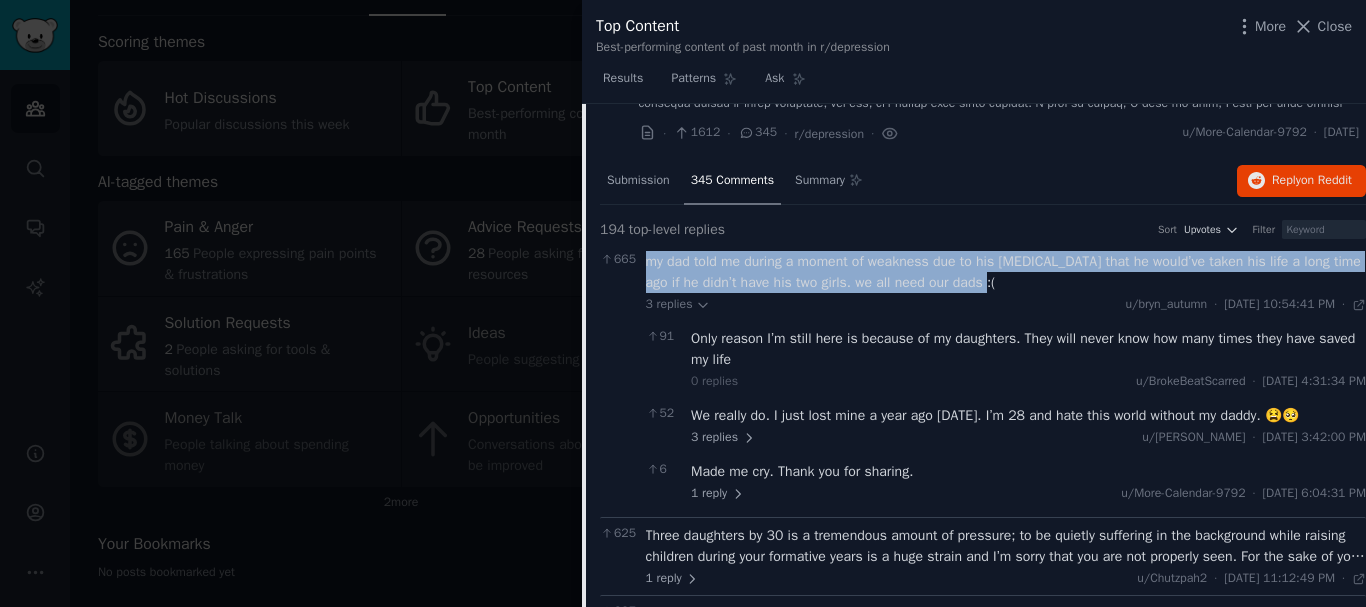 copy on "my dad told me during a moment of weakness due to his [MEDICAL_DATA] that he would’ve taken his life a long time ago if he didn’t have his two girls. we all need our dads :(" 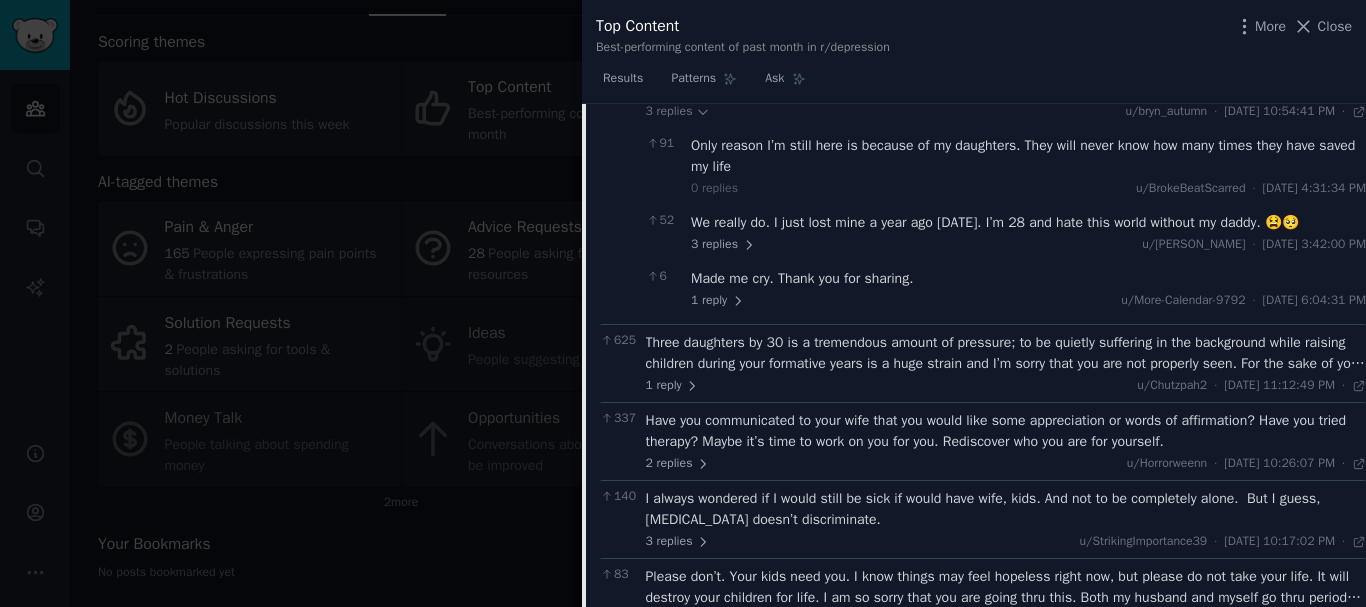 scroll, scrollTop: 300, scrollLeft: 0, axis: vertical 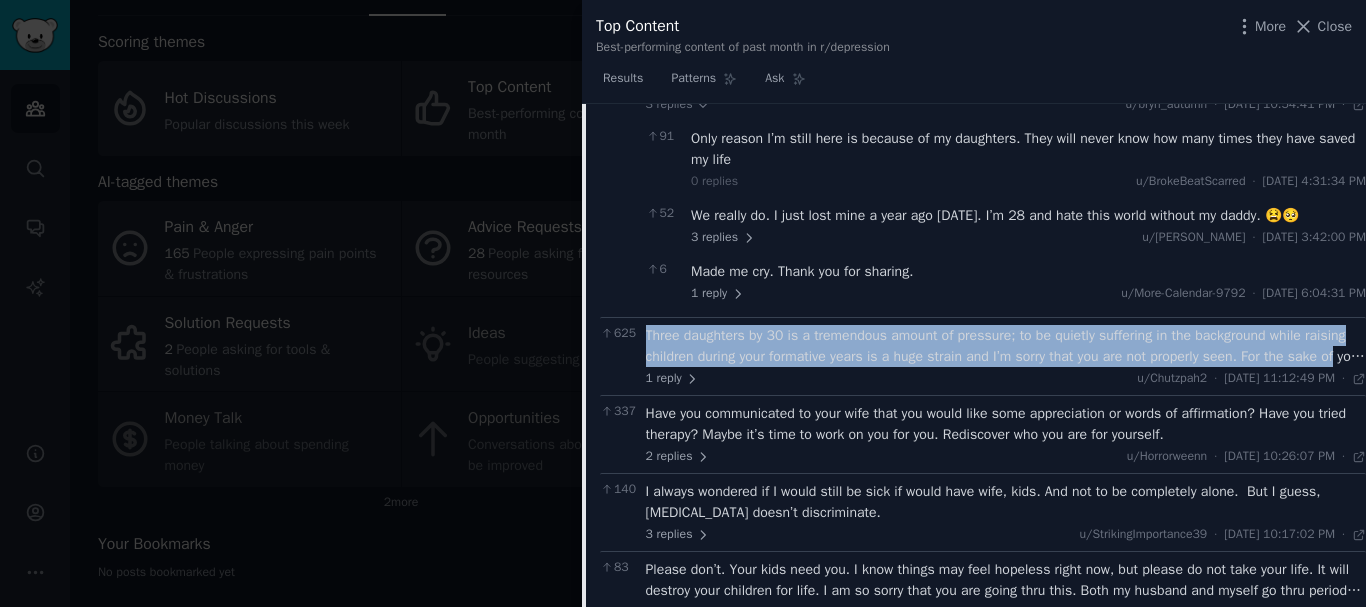 drag, startPoint x: 642, startPoint y: 333, endPoint x: 1348, endPoint y: 354, distance: 706.31226 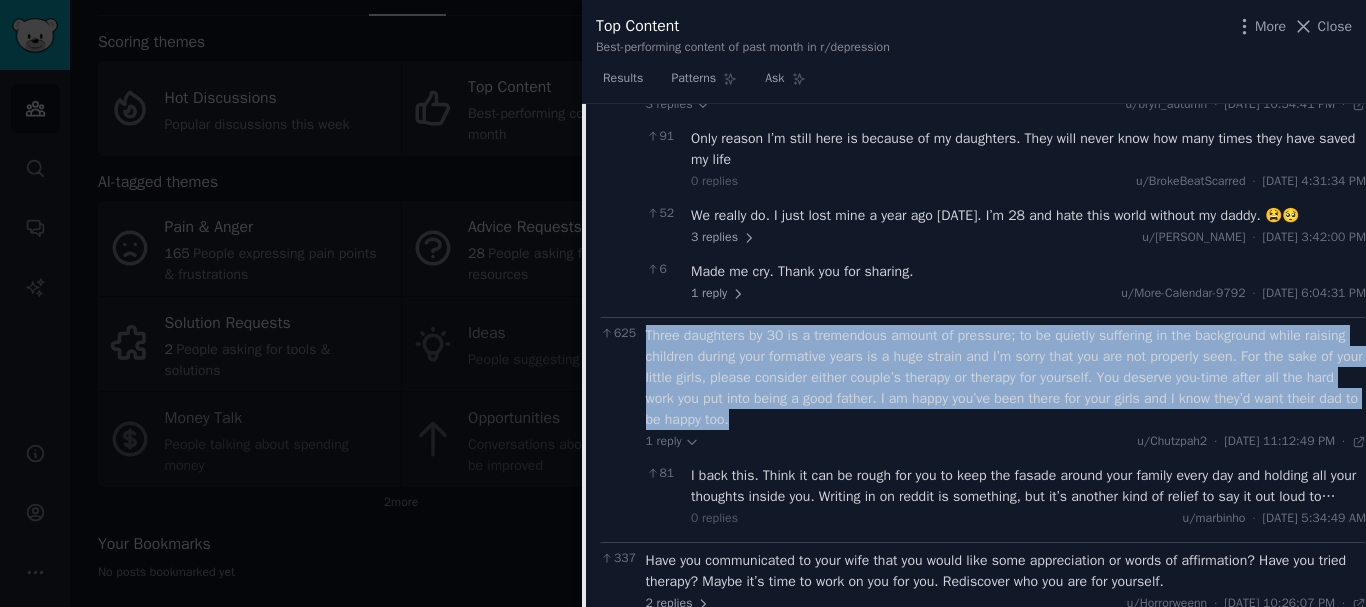 drag, startPoint x: 823, startPoint y: 422, endPoint x: 648, endPoint y: 338, distance: 194.11595 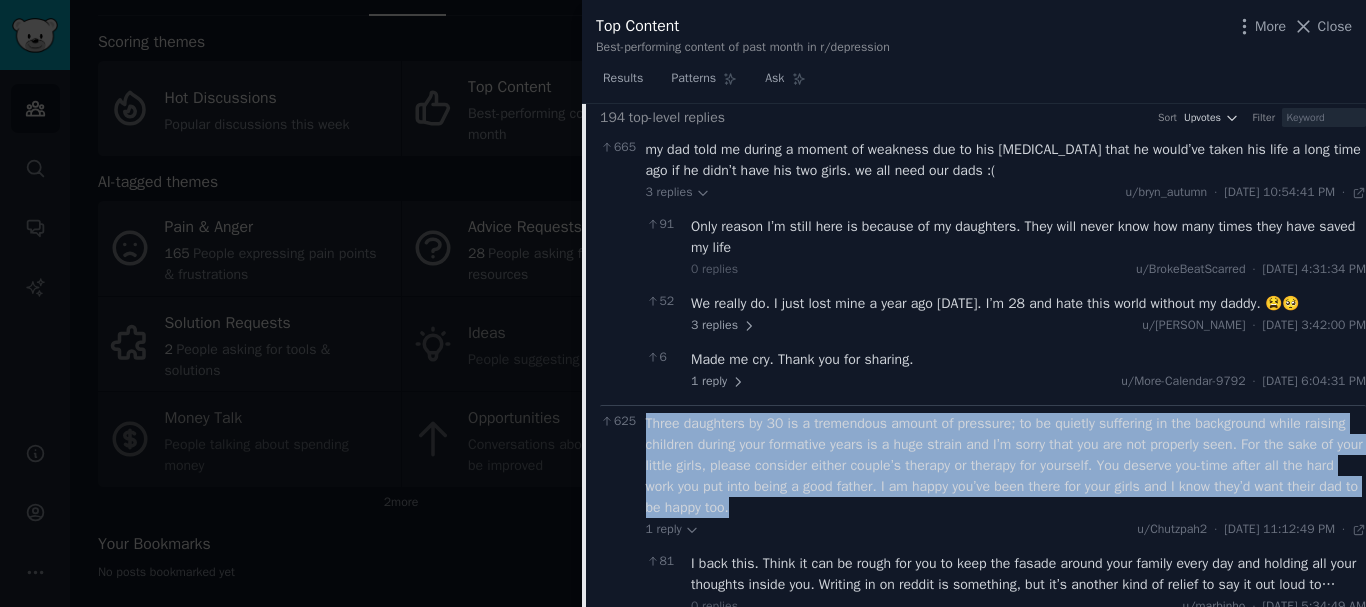 scroll, scrollTop: 400, scrollLeft: 0, axis: vertical 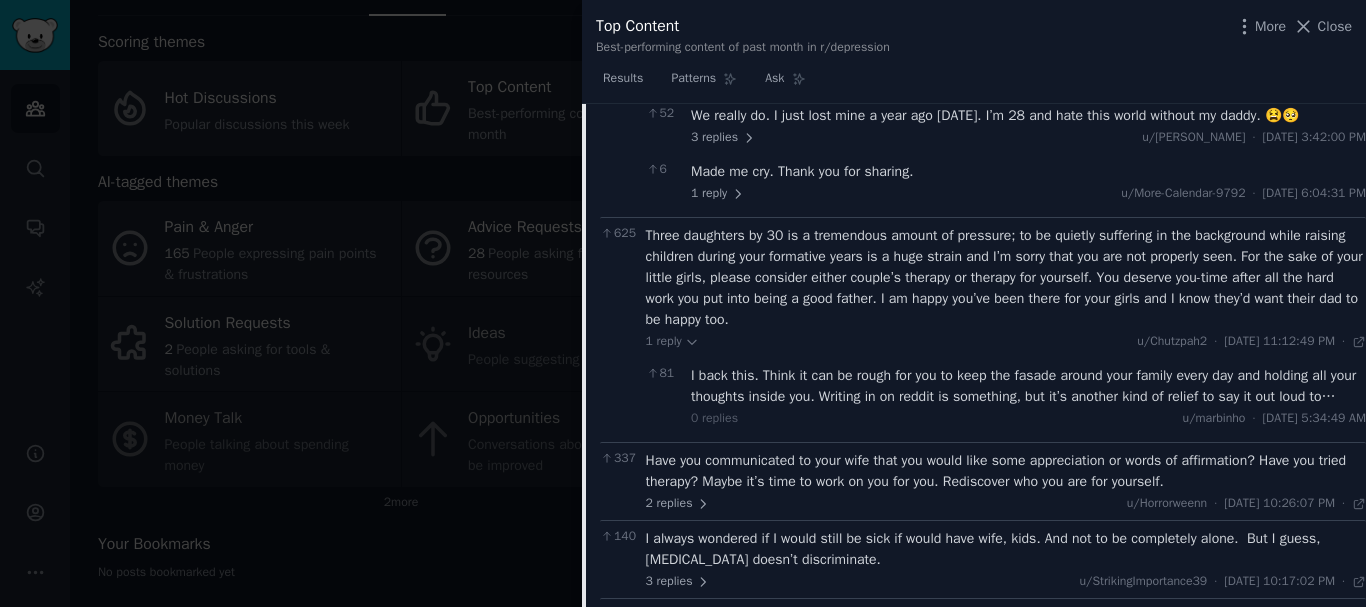 click on "Have you communicated to your wife that you would like some appreciation or words of affirmation?
Have you tried therapy? Maybe it’s time to work on you for you. Rediscover who you are for yourself." at bounding box center (1006, 471) 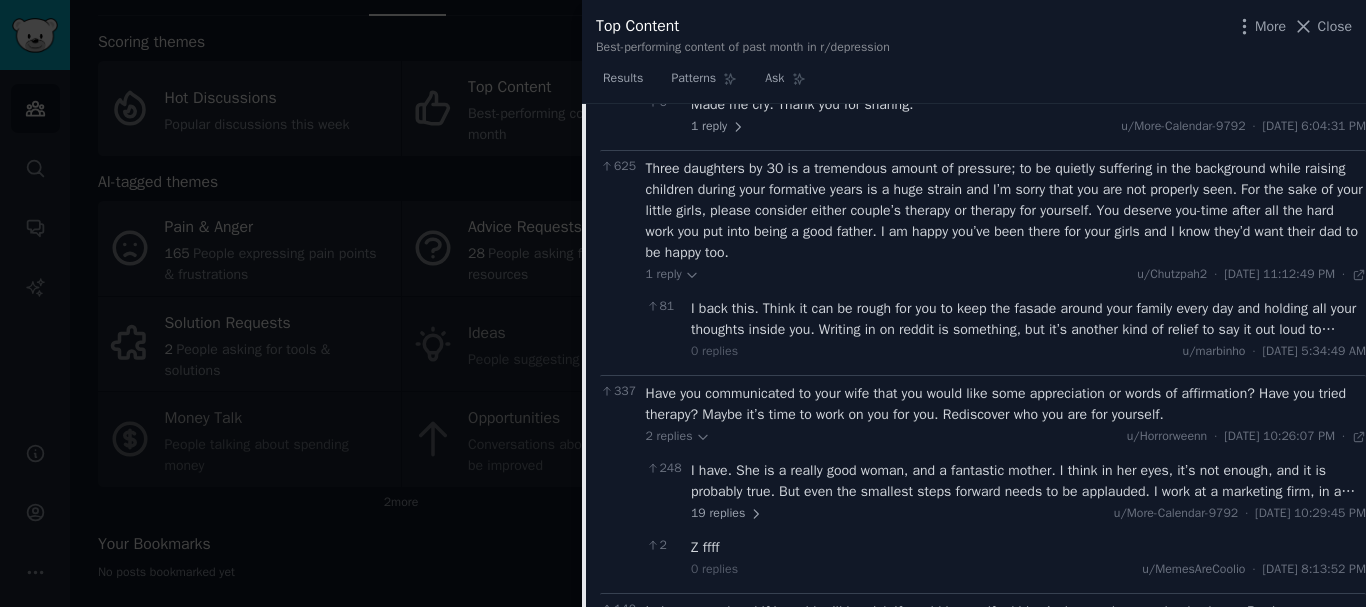 scroll, scrollTop: 500, scrollLeft: 0, axis: vertical 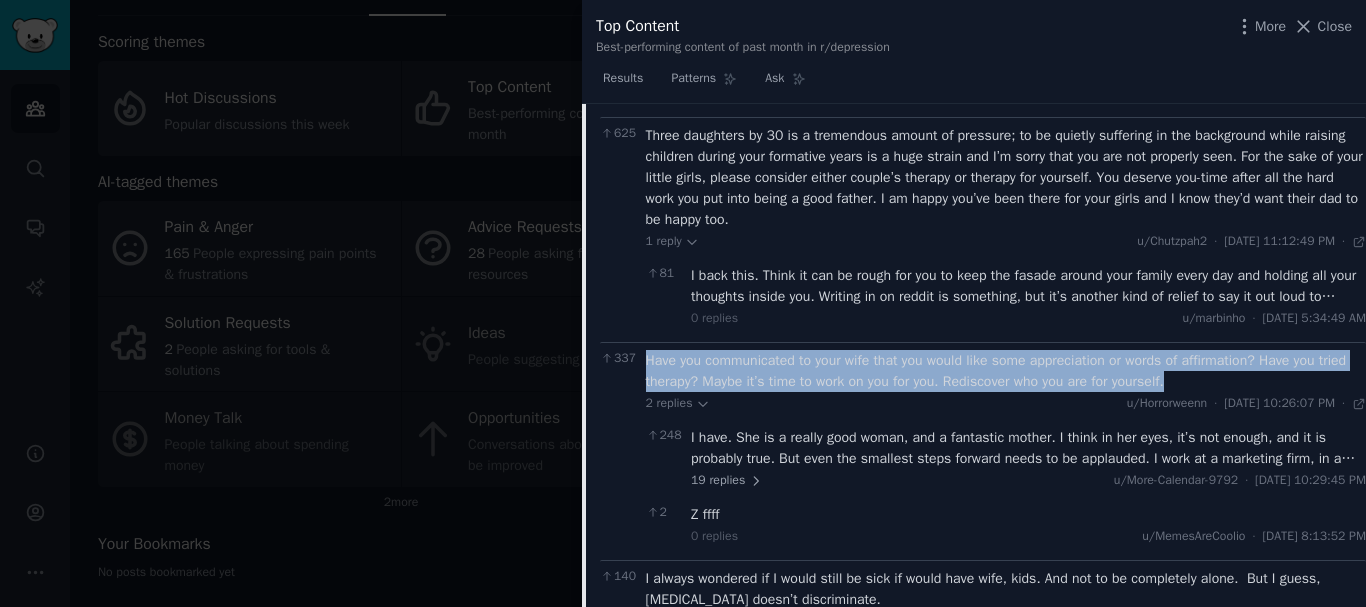 drag, startPoint x: 1199, startPoint y: 382, endPoint x: 647, endPoint y: 364, distance: 552.2934 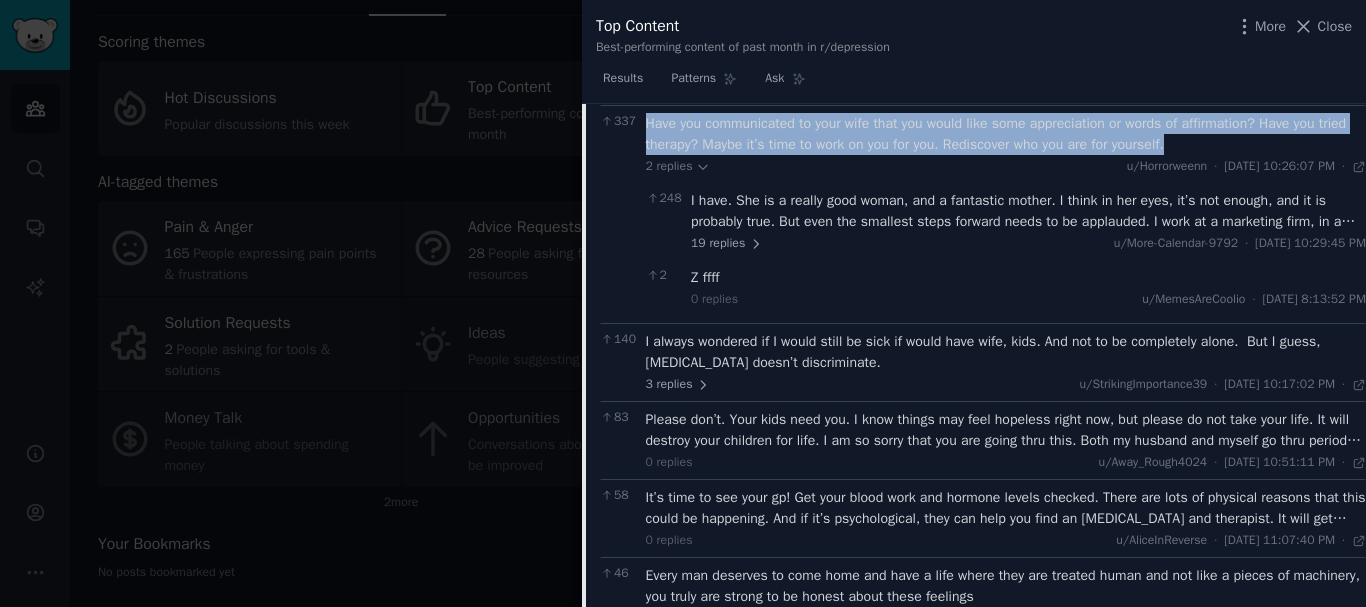scroll, scrollTop: 800, scrollLeft: 0, axis: vertical 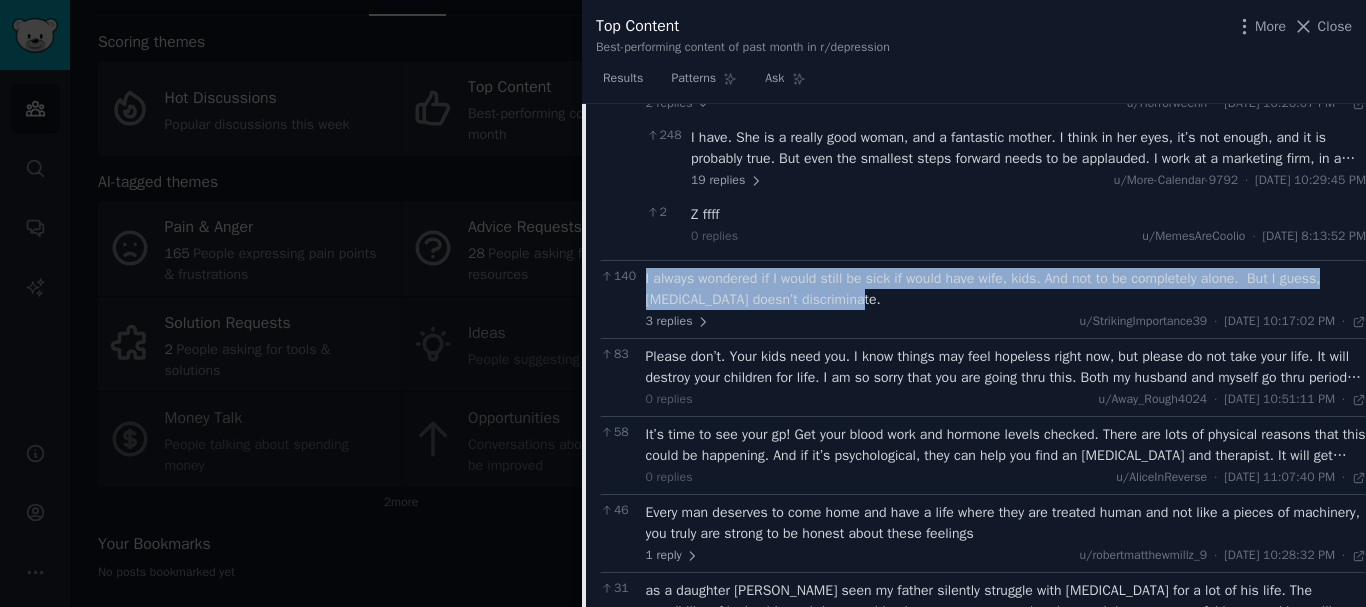 drag, startPoint x: 858, startPoint y: 306, endPoint x: 646, endPoint y: 278, distance: 213.84106 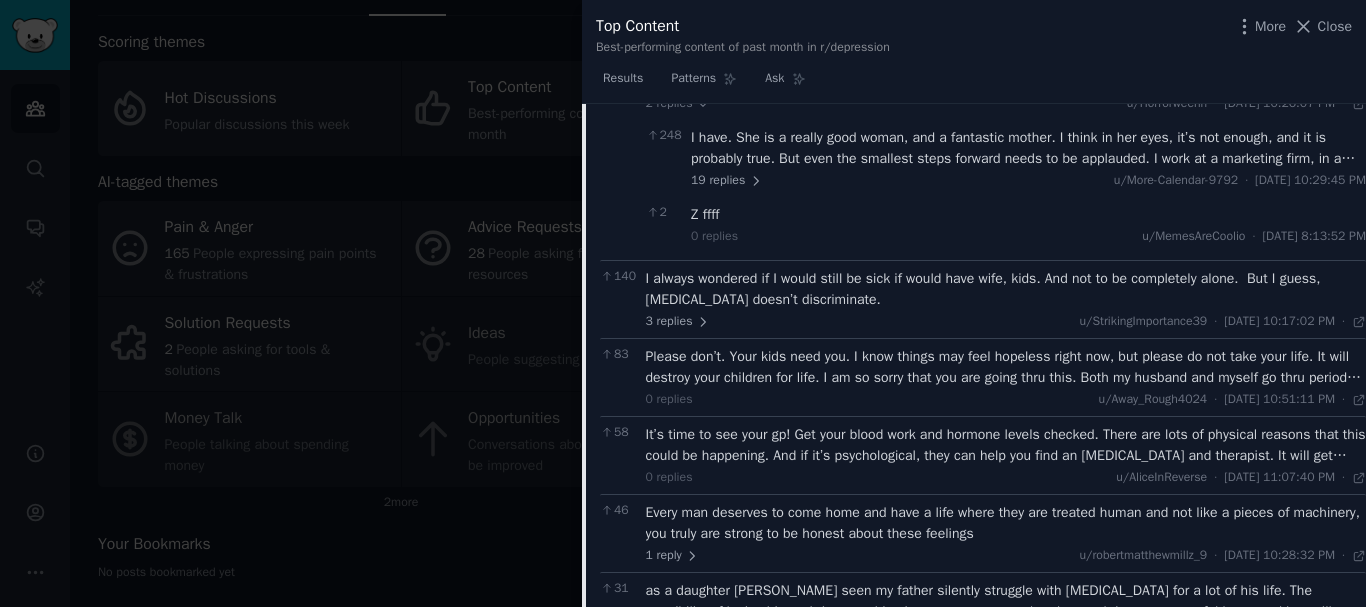 click on "Please don’t. Your kids need you. I know things may feel hopeless right now, but please do not take your life. It will destroy your children for life. I am so sorry that you are going thru this. Both my husband and myself go thru periods where we feel this way. We have two young girls. Parenting young children is HARD, it’s not completely abnormal to start feeling like life can be pointless. Is there a way you can seek help? Does your job offer any kind of mental health assistance?" at bounding box center [1006, 367] 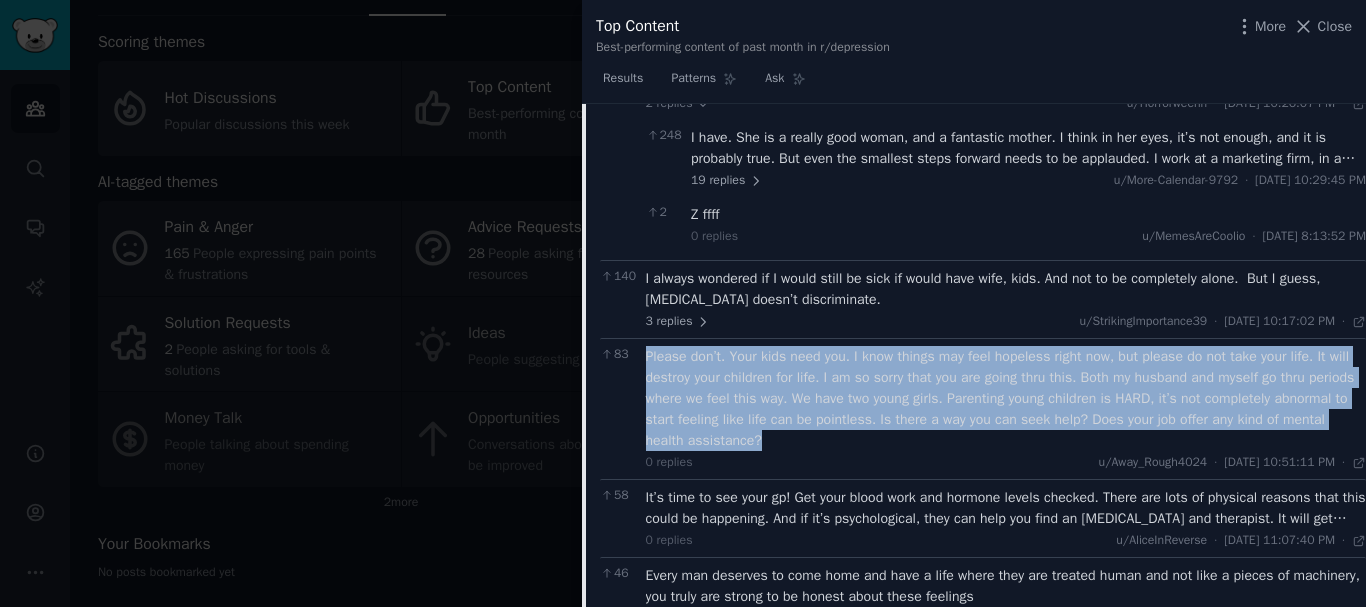 drag, startPoint x: 802, startPoint y: 443, endPoint x: 640, endPoint y: 354, distance: 184.83777 